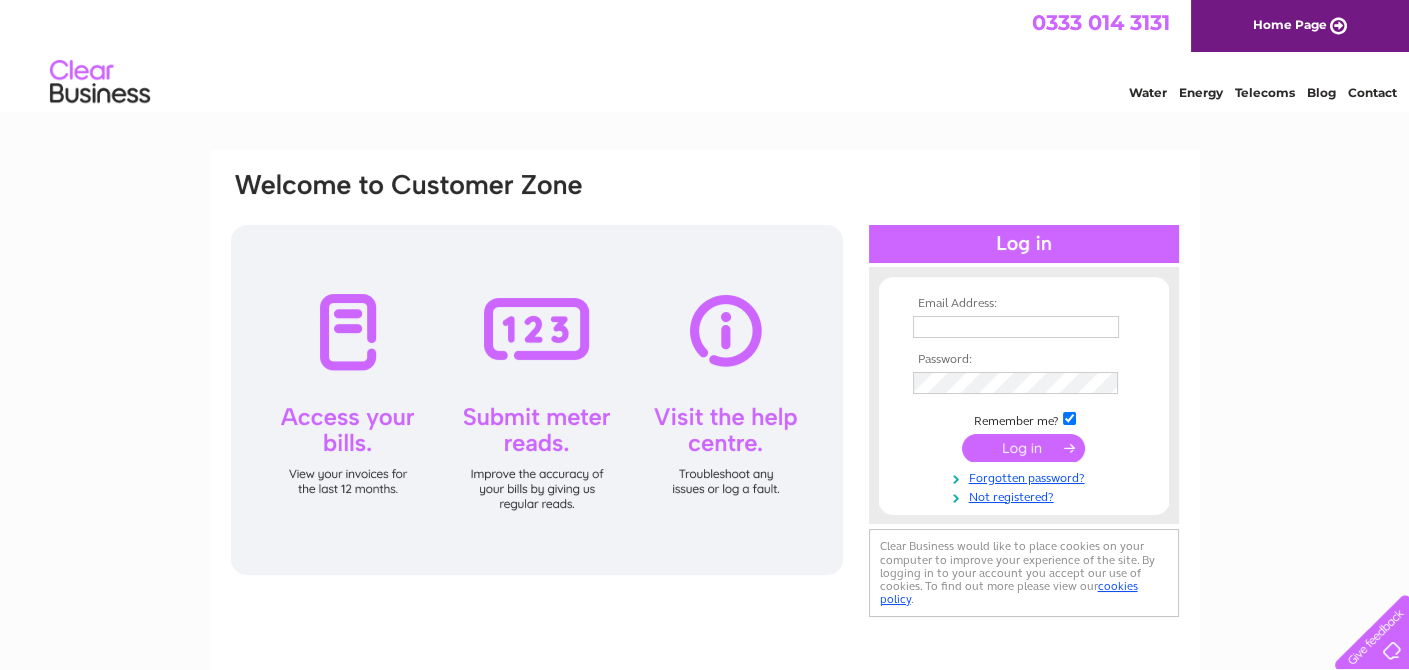scroll, scrollTop: 0, scrollLeft: 0, axis: both 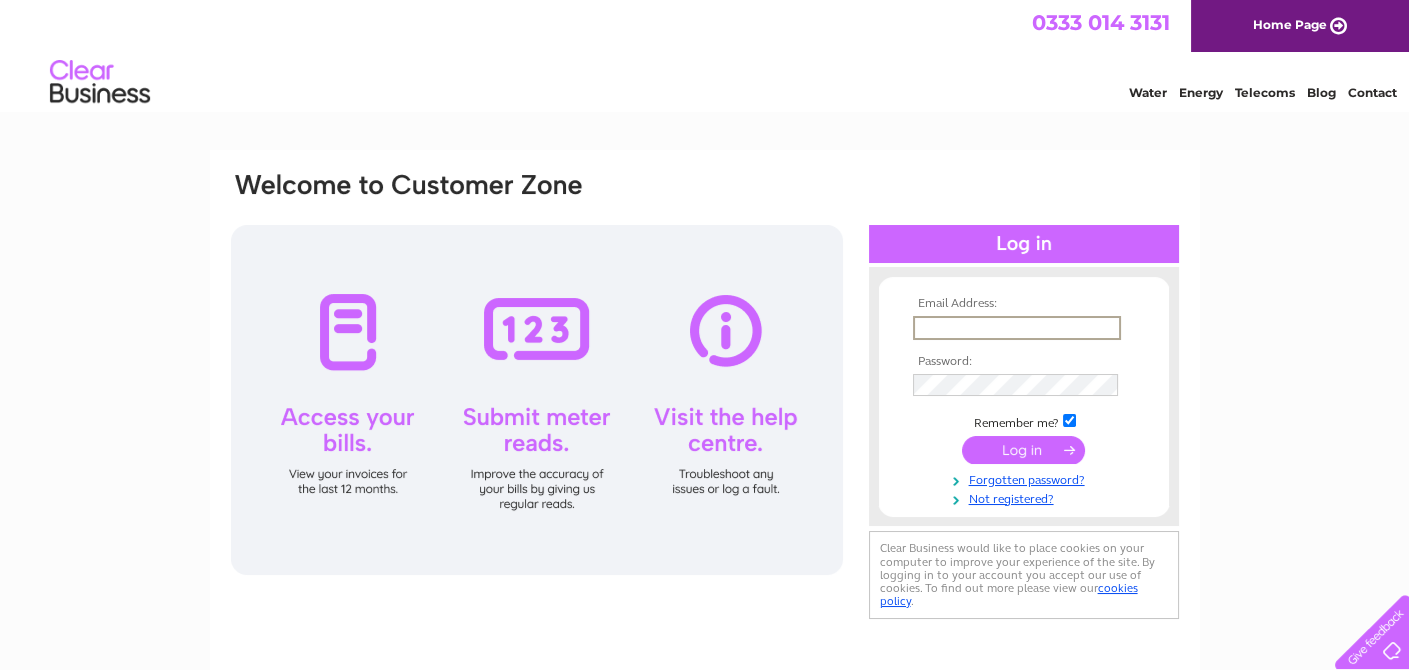 type on "[EMAIL_ADDRESS][DOMAIN_NAME]" 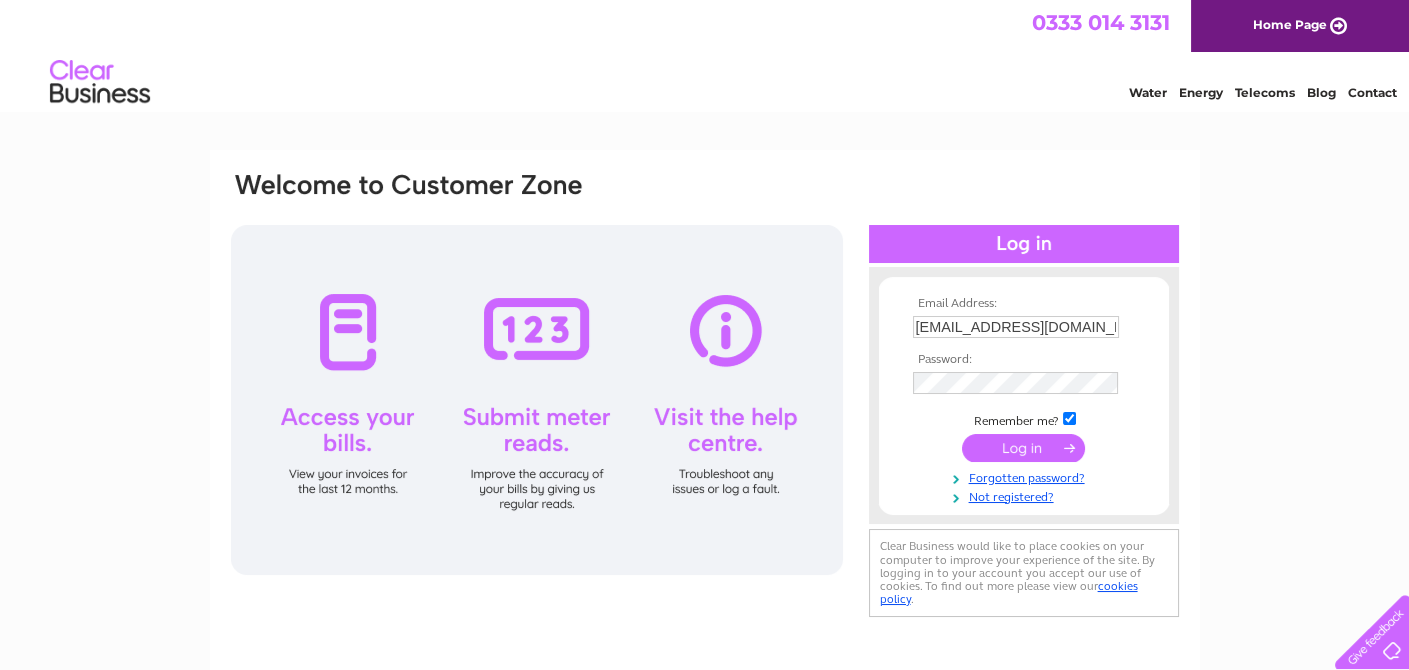 click at bounding box center [1023, 448] 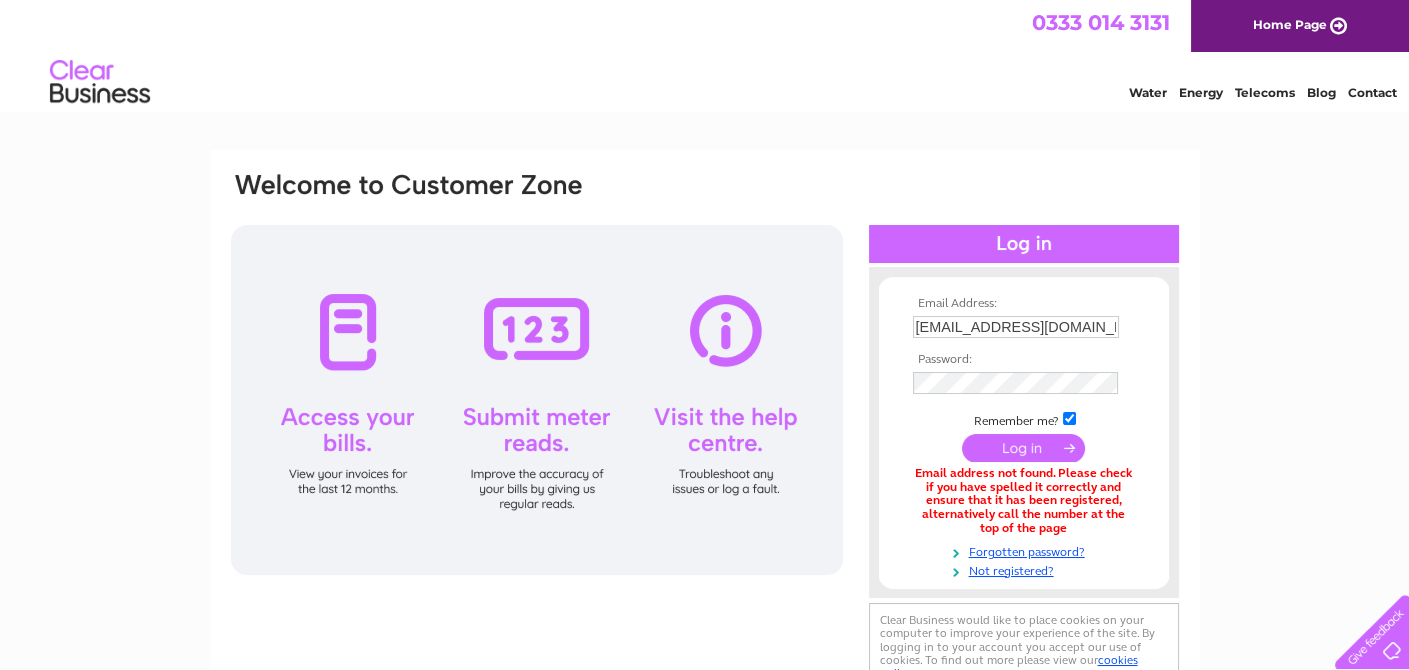 scroll, scrollTop: 0, scrollLeft: 0, axis: both 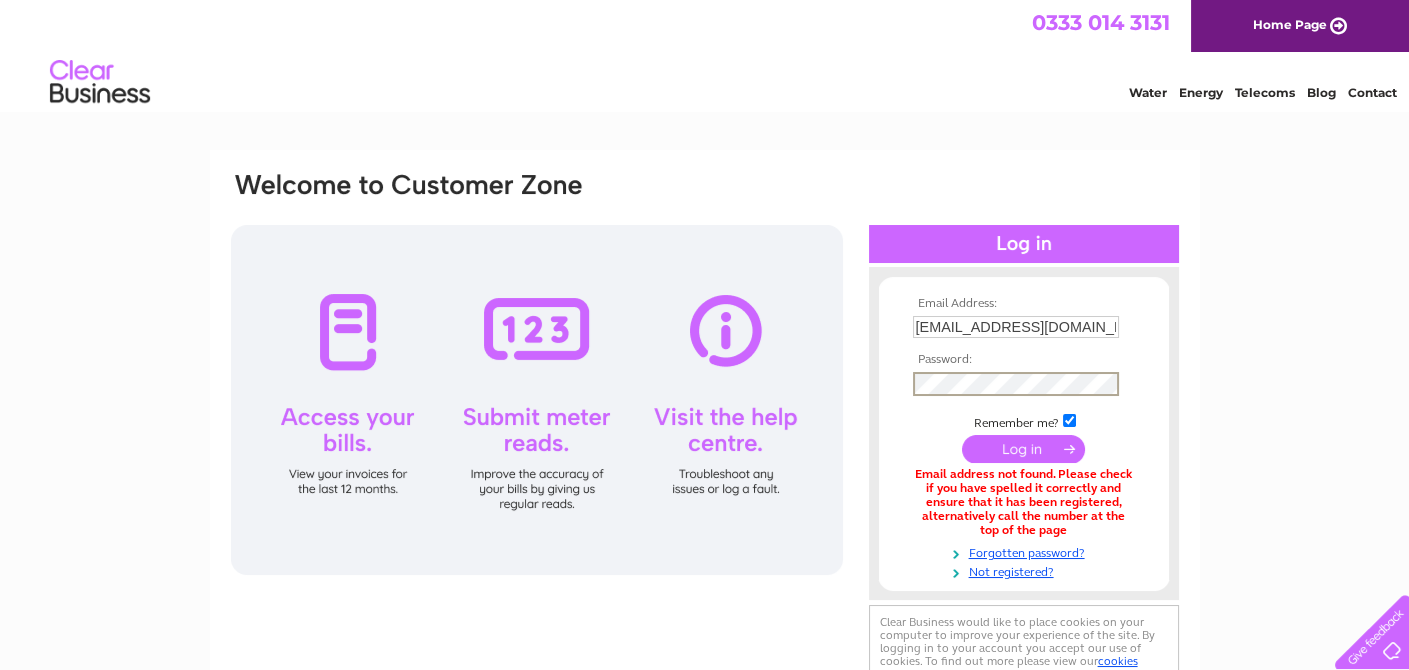 click at bounding box center (1023, 449) 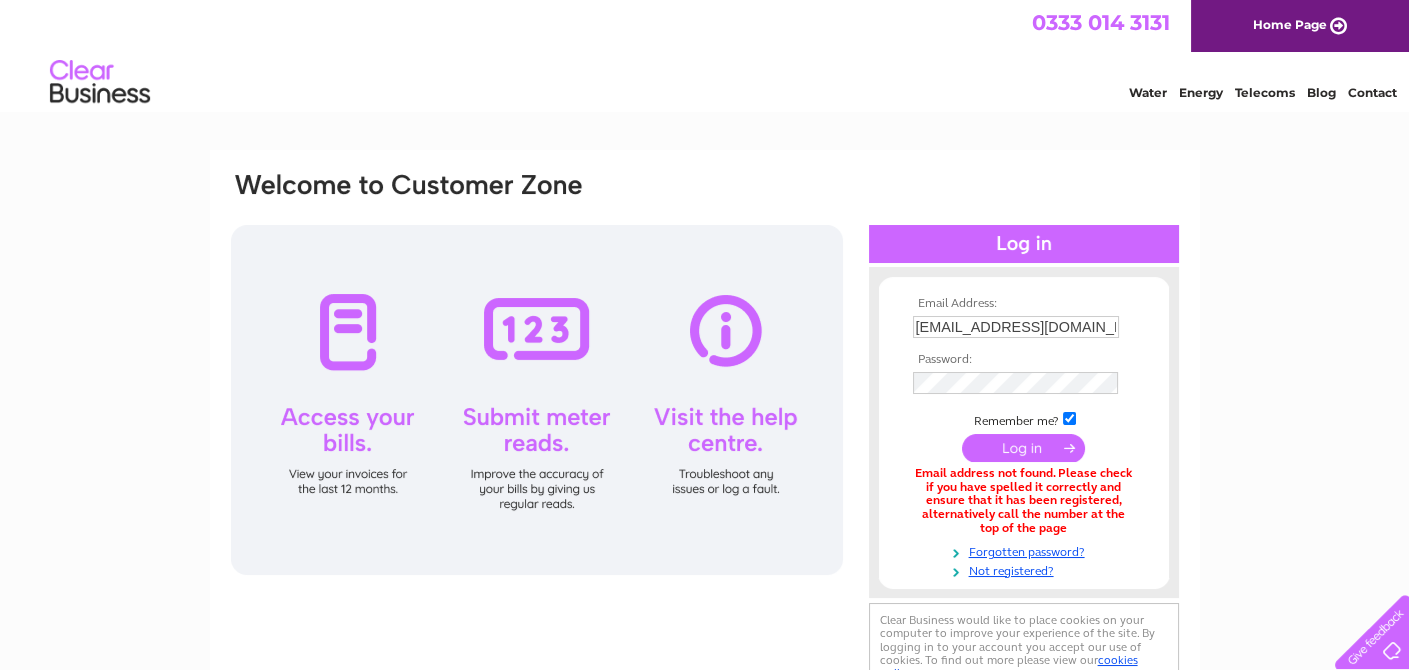 scroll, scrollTop: 0, scrollLeft: 0, axis: both 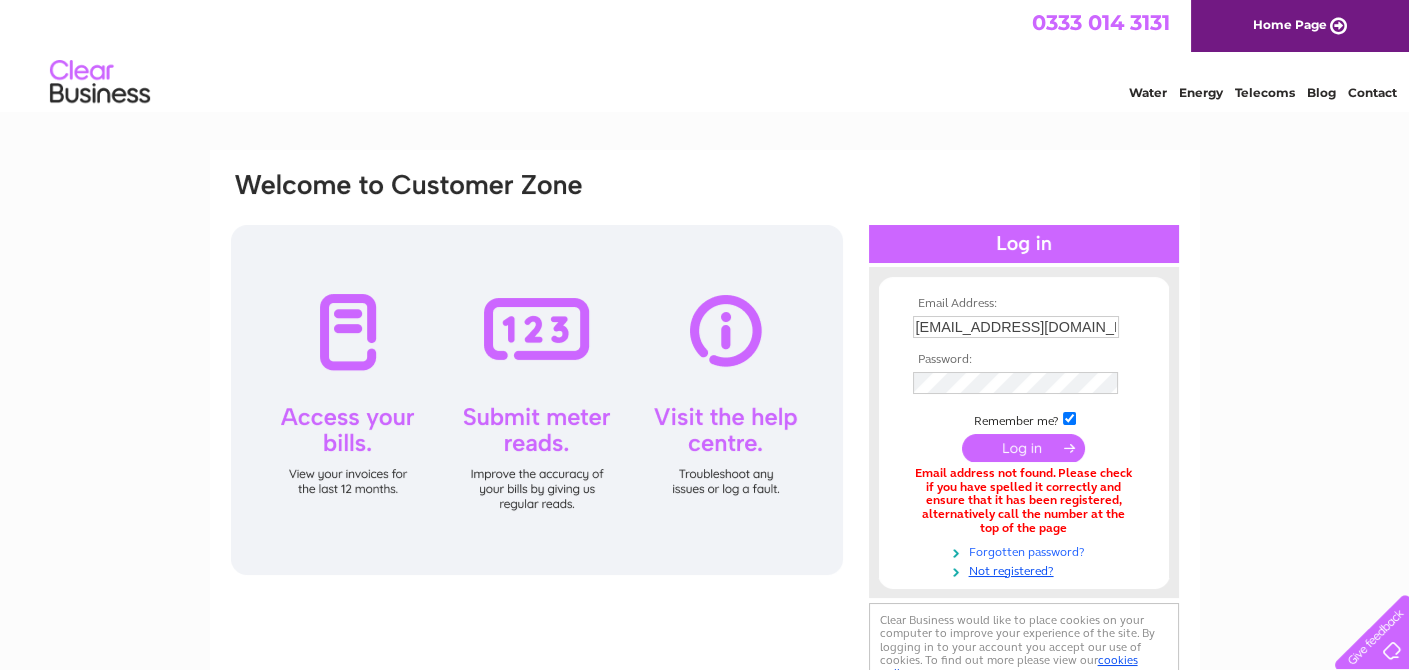 click on "Forgotten password?" at bounding box center (1026, 550) 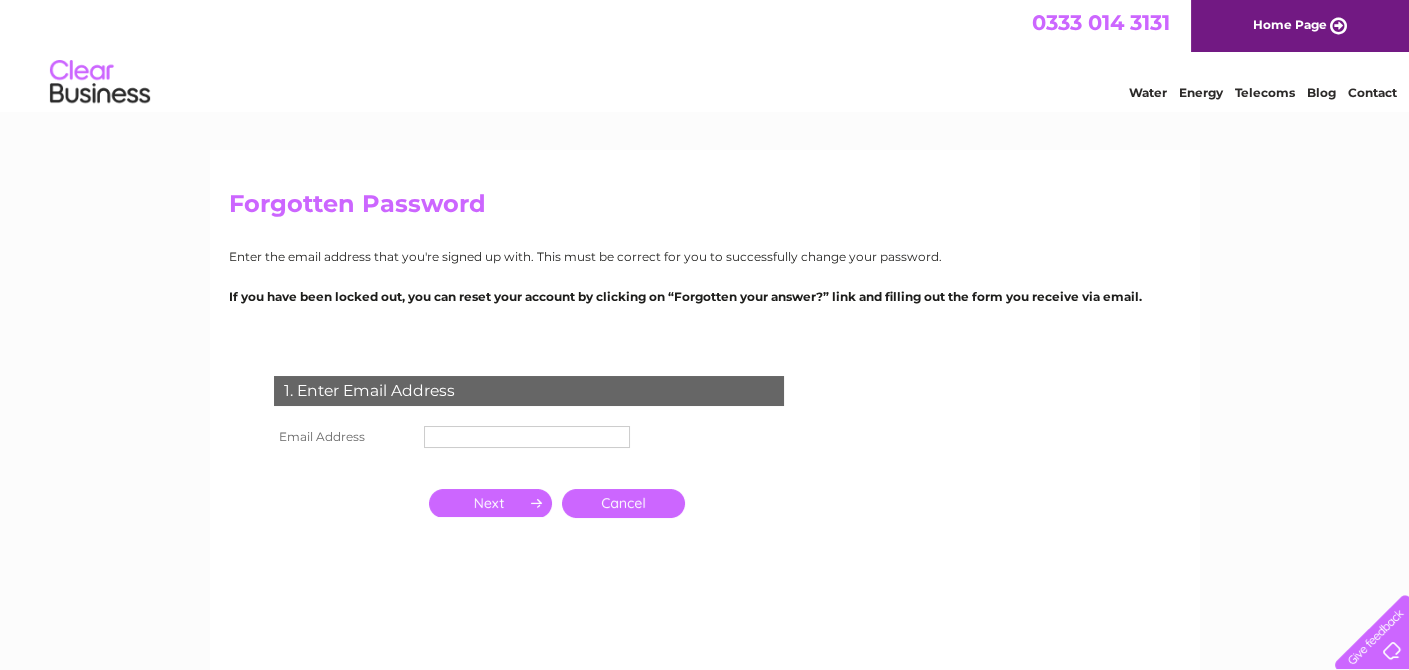 scroll, scrollTop: 0, scrollLeft: 0, axis: both 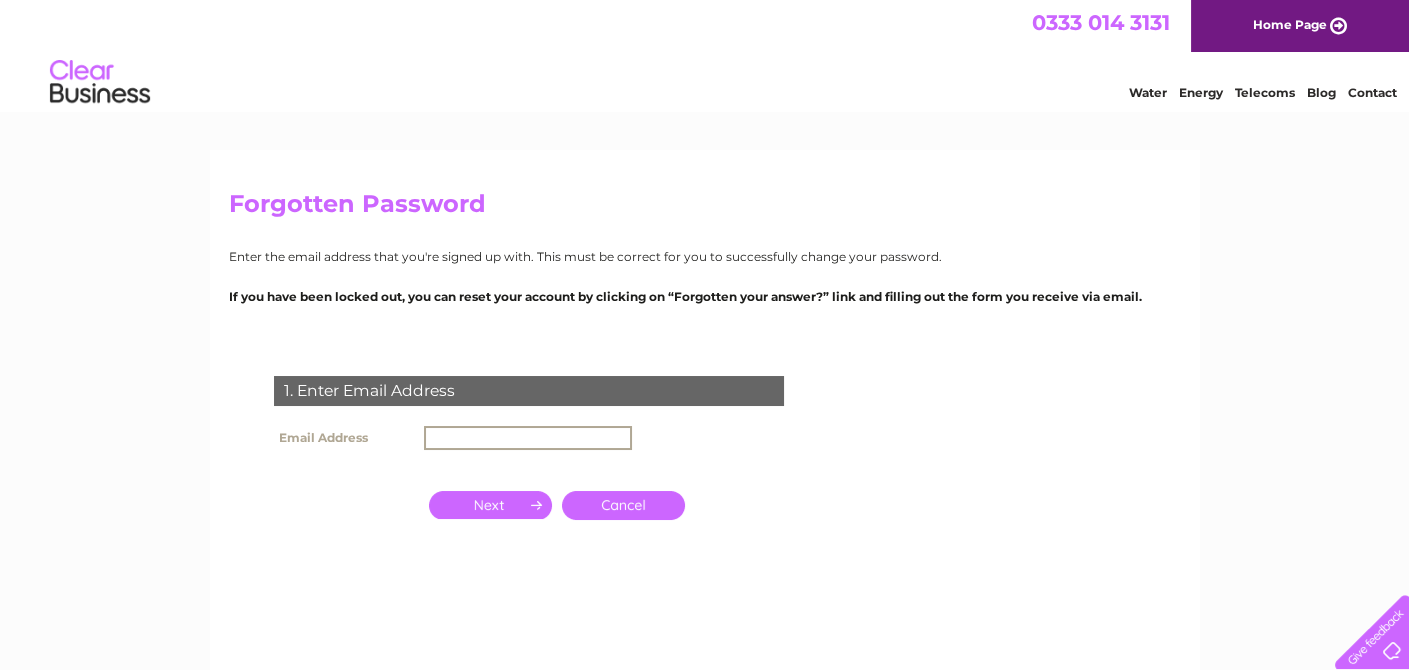 click at bounding box center [528, 438] 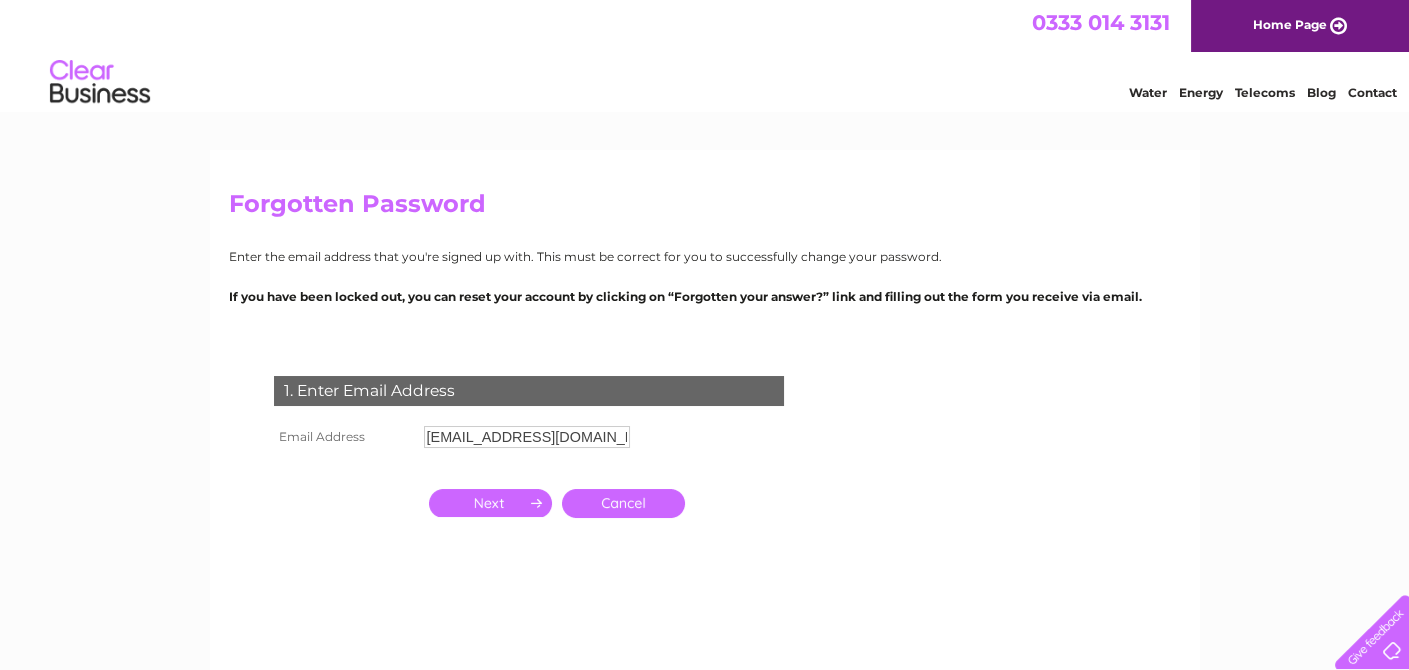 click at bounding box center (490, 503) 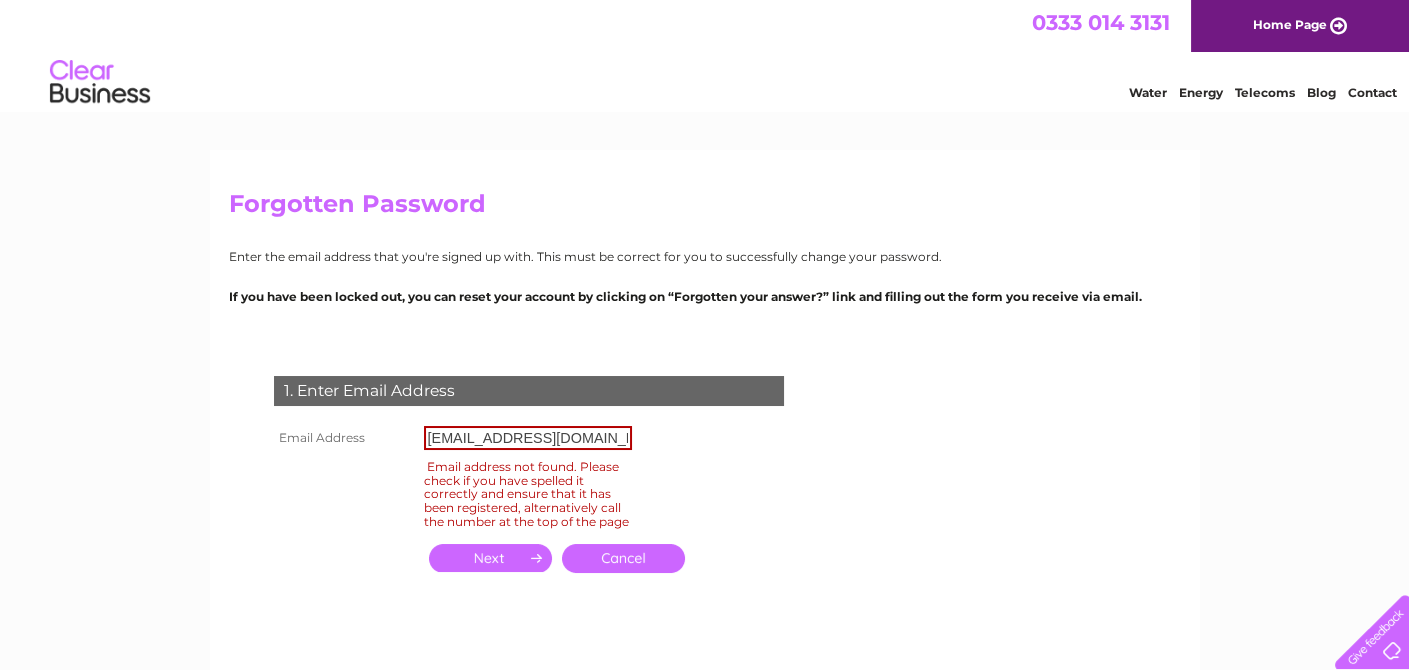 click at bounding box center (490, 558) 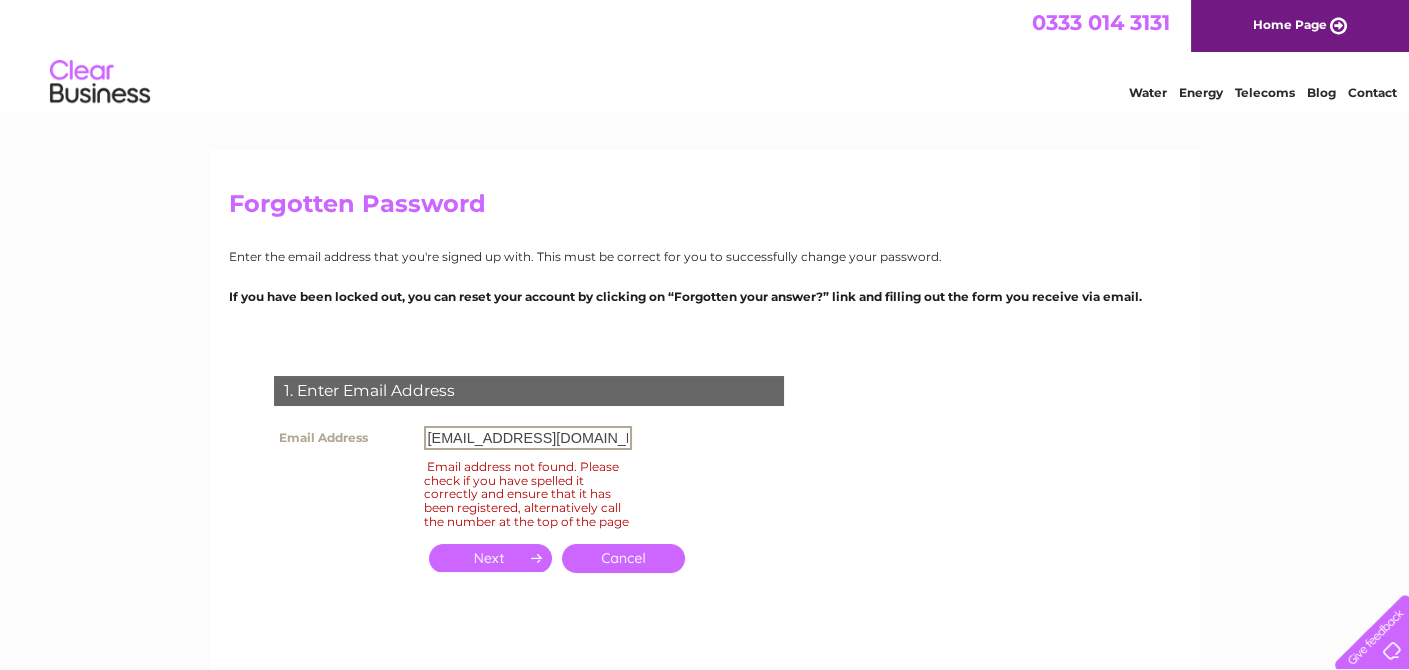 click on "[EMAIL_ADDRESS][DOMAIN_NAME]" at bounding box center [528, 438] 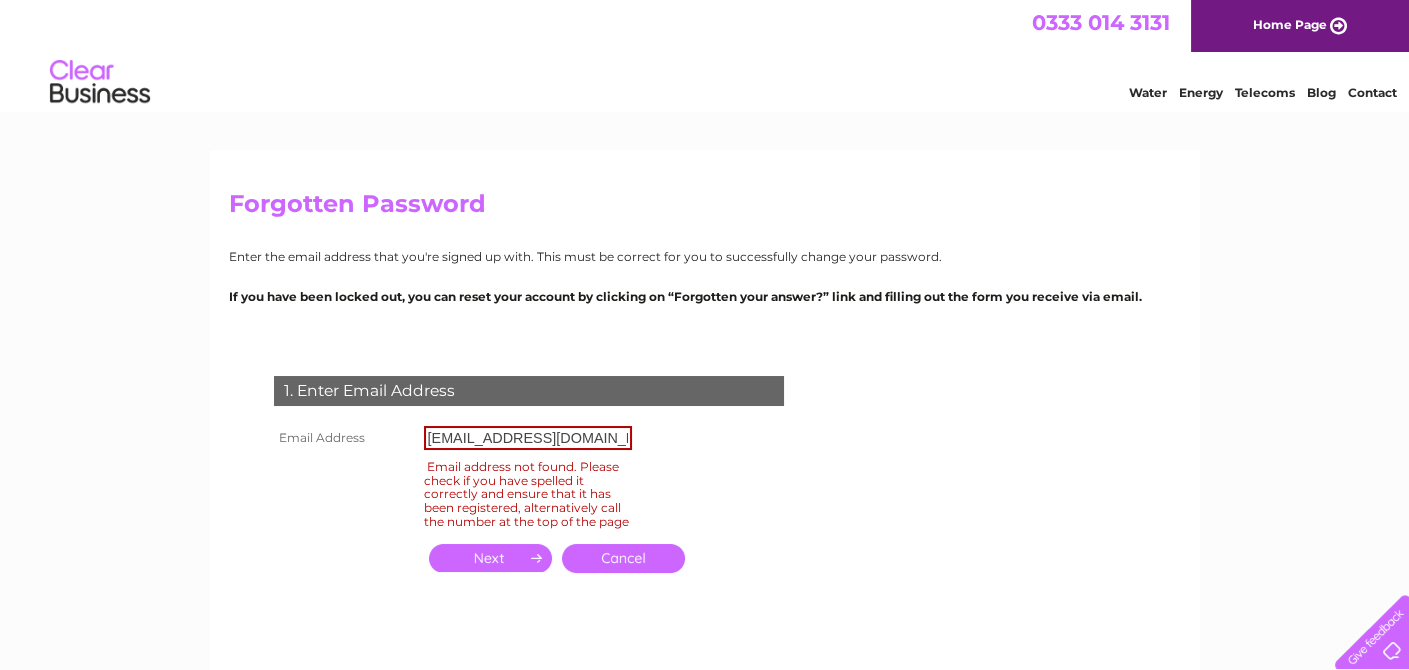 click at bounding box center [490, 558] 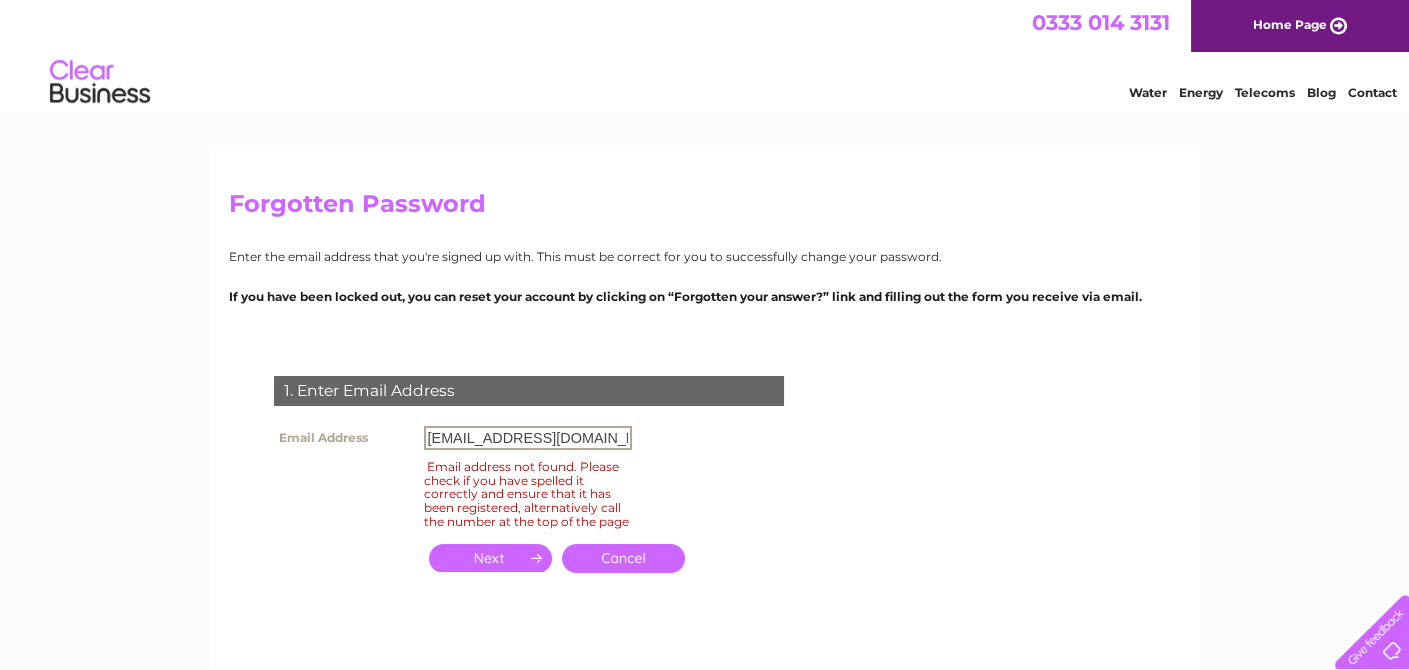 click on "bchalise66@gmail.com" at bounding box center (528, 438) 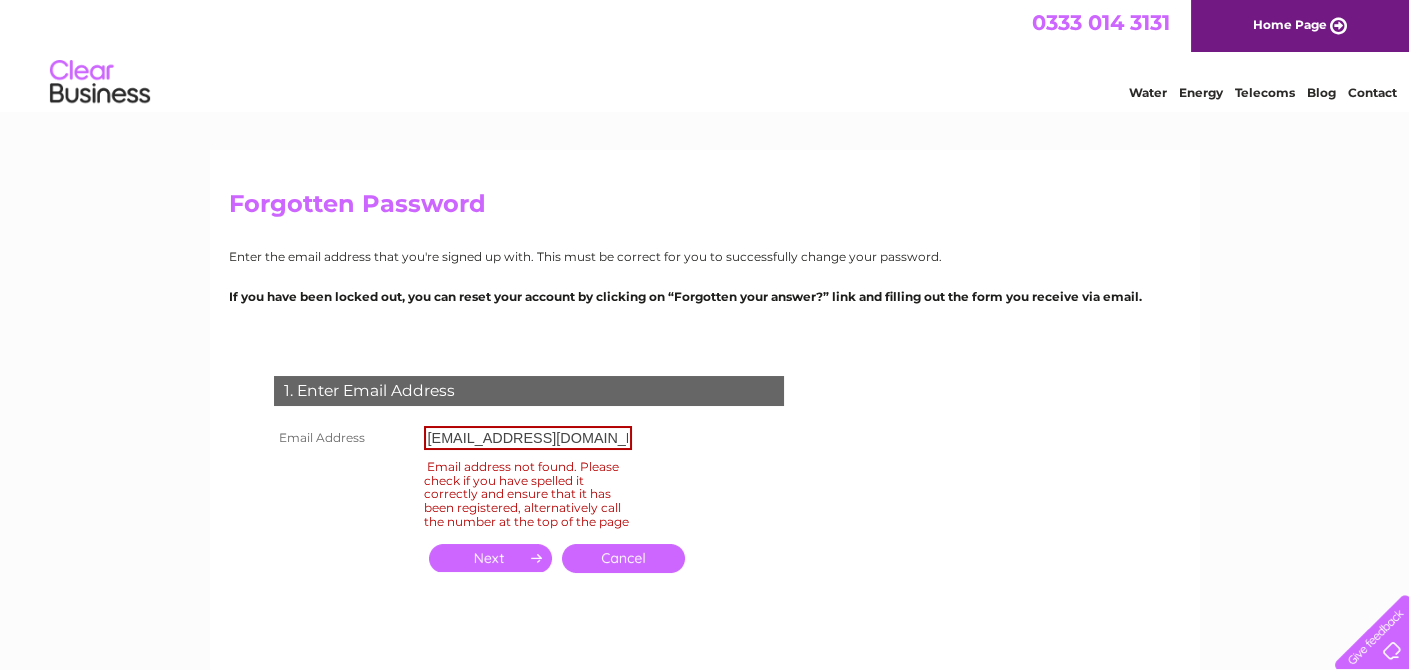 click on "Water" at bounding box center (1148, 92) 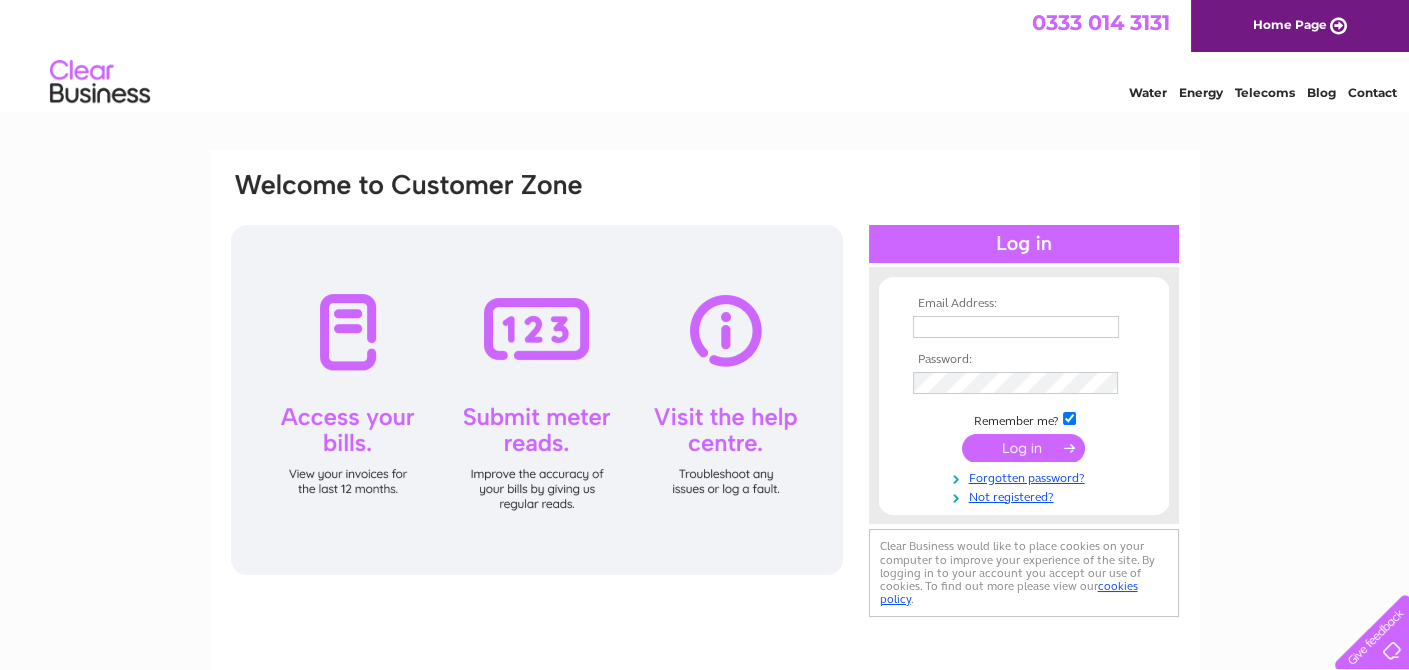 scroll, scrollTop: 0, scrollLeft: 0, axis: both 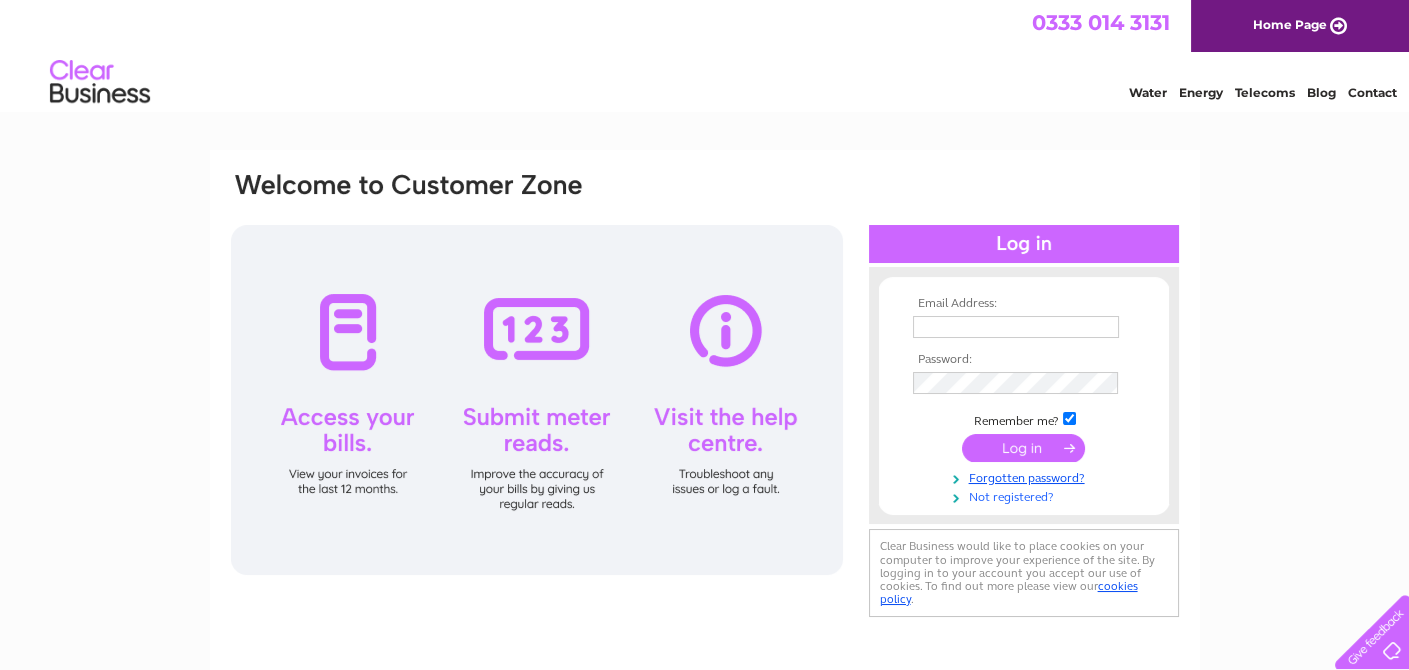 type on "[EMAIL_ADDRESS][DOMAIN_NAME]" 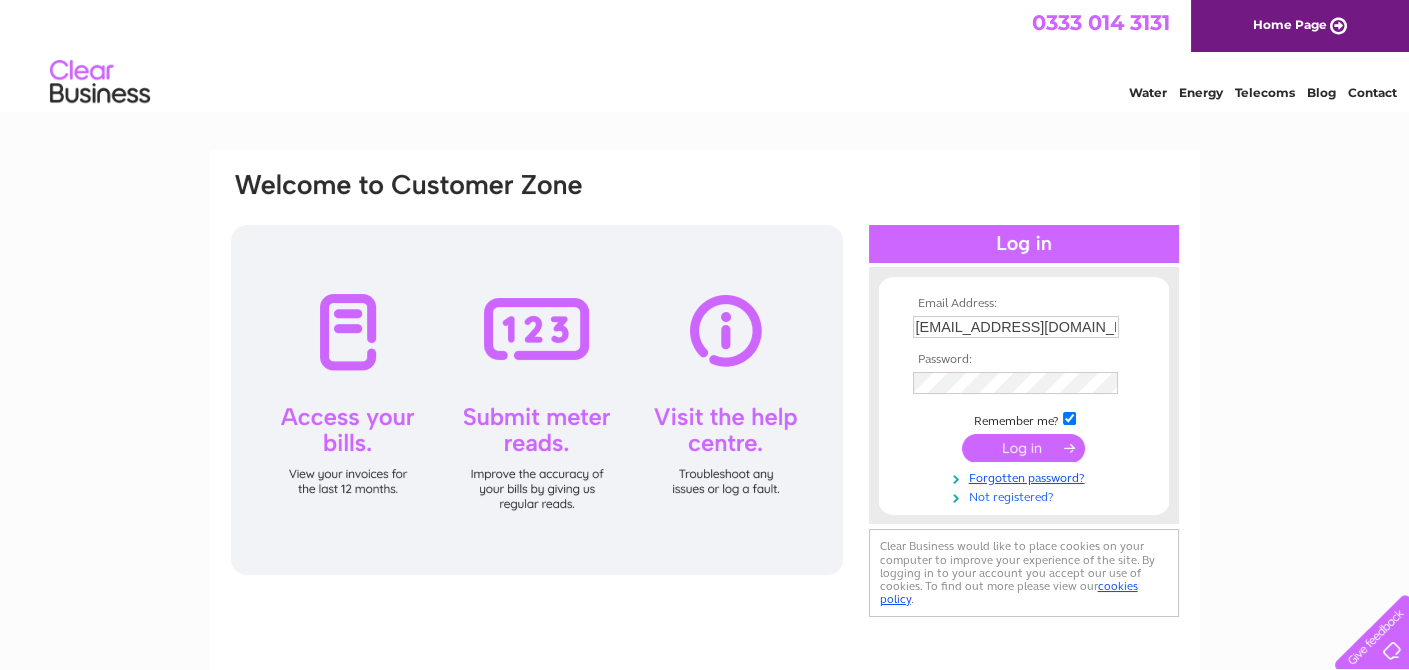 click on "Not registered?" at bounding box center [1026, 495] 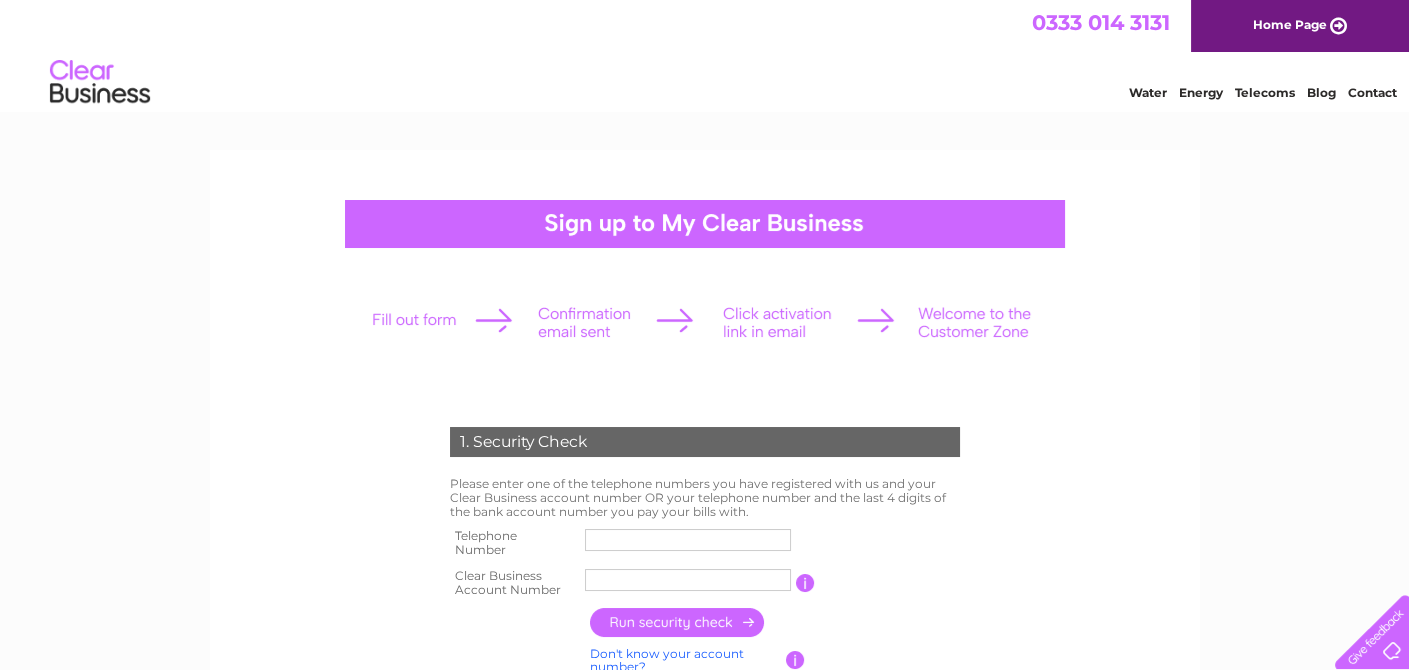 scroll, scrollTop: 0, scrollLeft: 0, axis: both 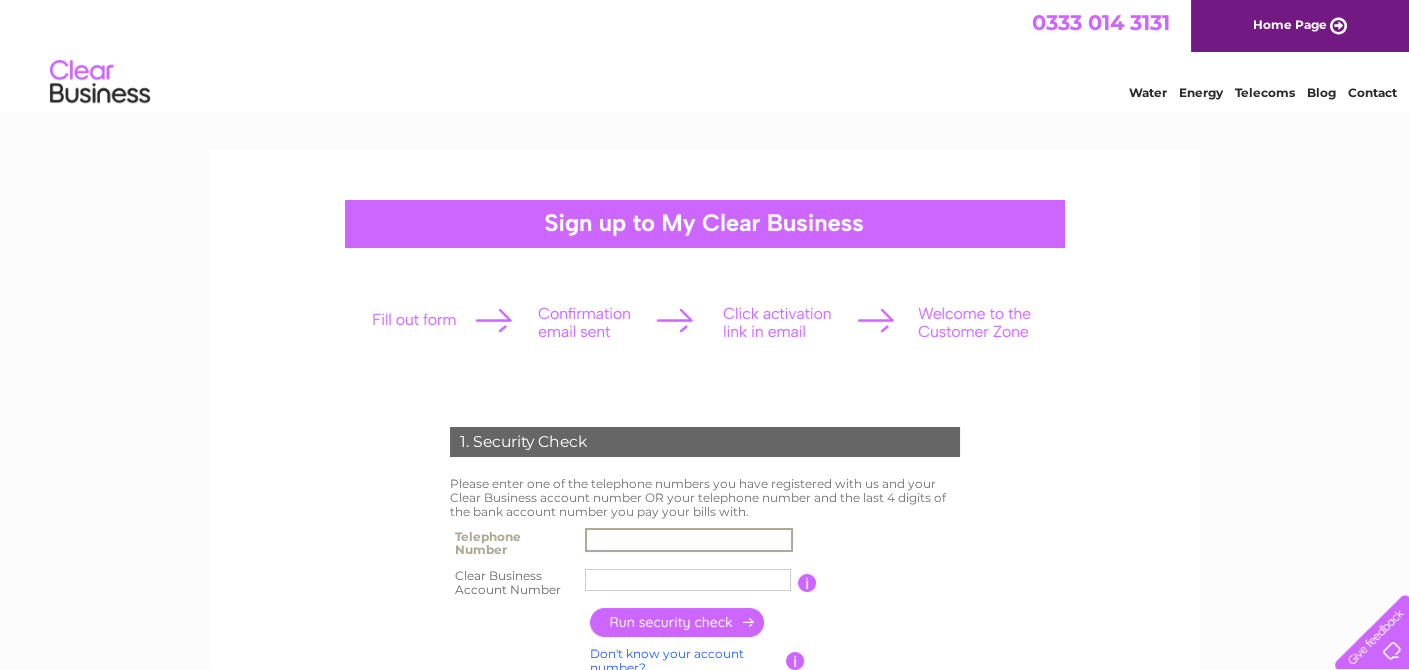 type on "07728565688" 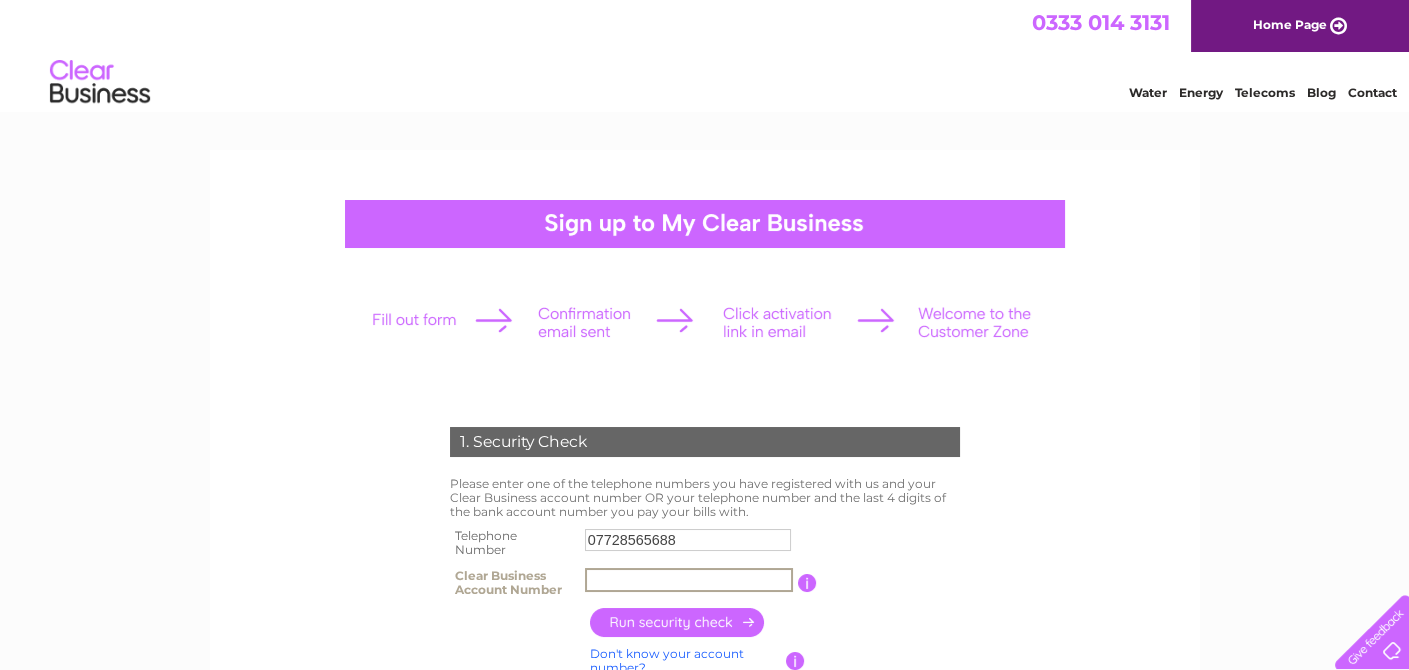 click at bounding box center [689, 580] 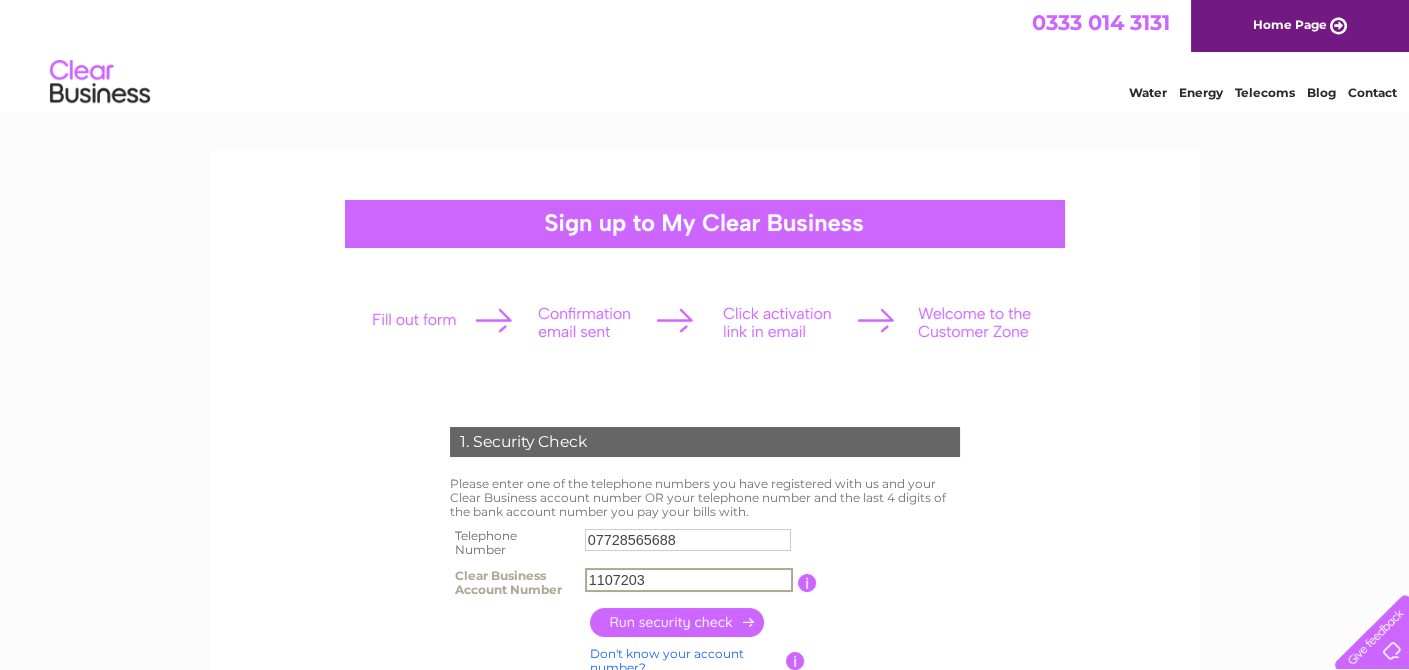 type on "1107203" 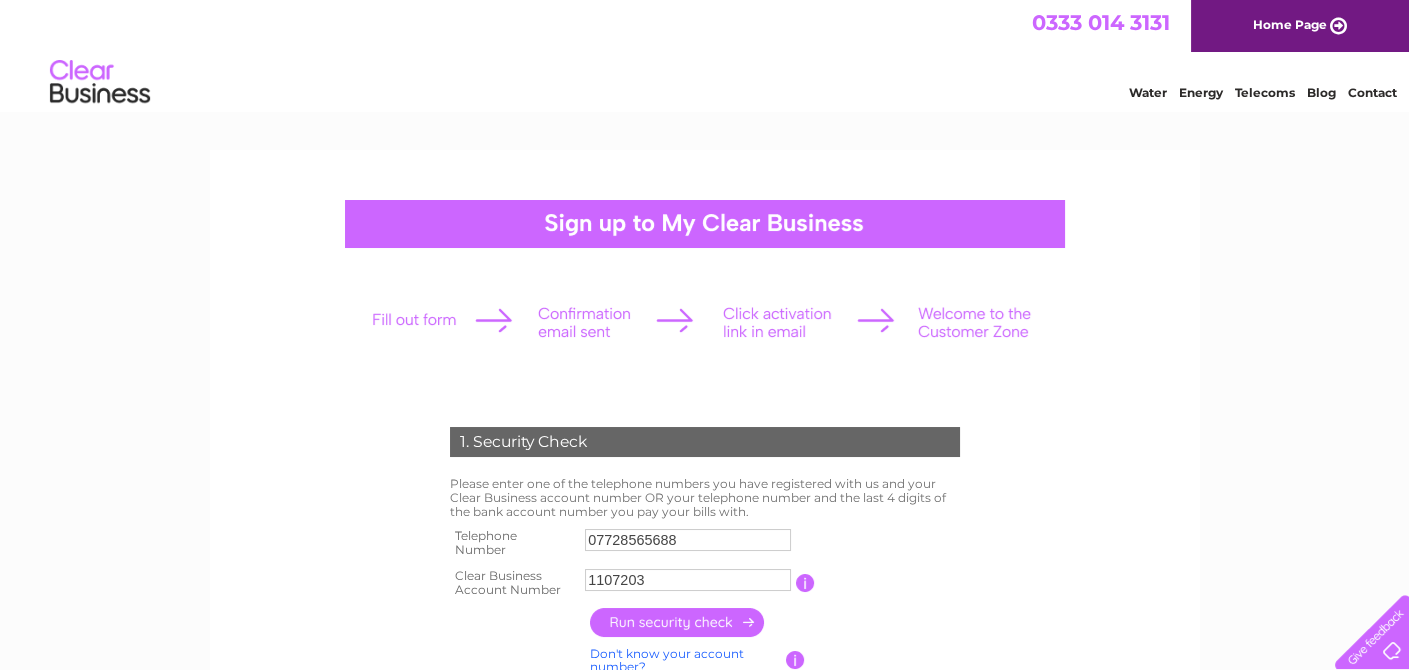 click at bounding box center (678, 622) 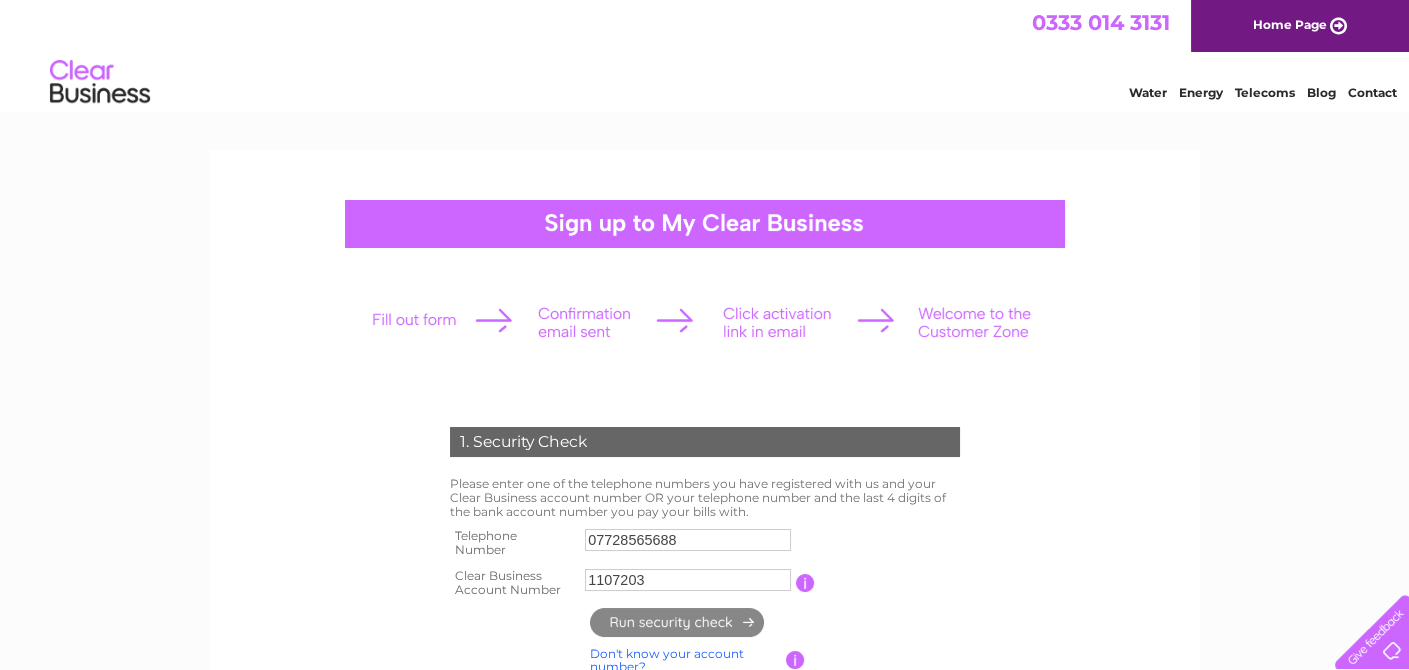 click on "1. Security Check
Please enter one of the telephone numbers you have registered with us and your Clear Business account number OR your telephone number and the last 4 digits of the bank account number you pay your bills with.
Telephone Number
07728565688
Clear Business Account Number
1107203" at bounding box center [704, 751] 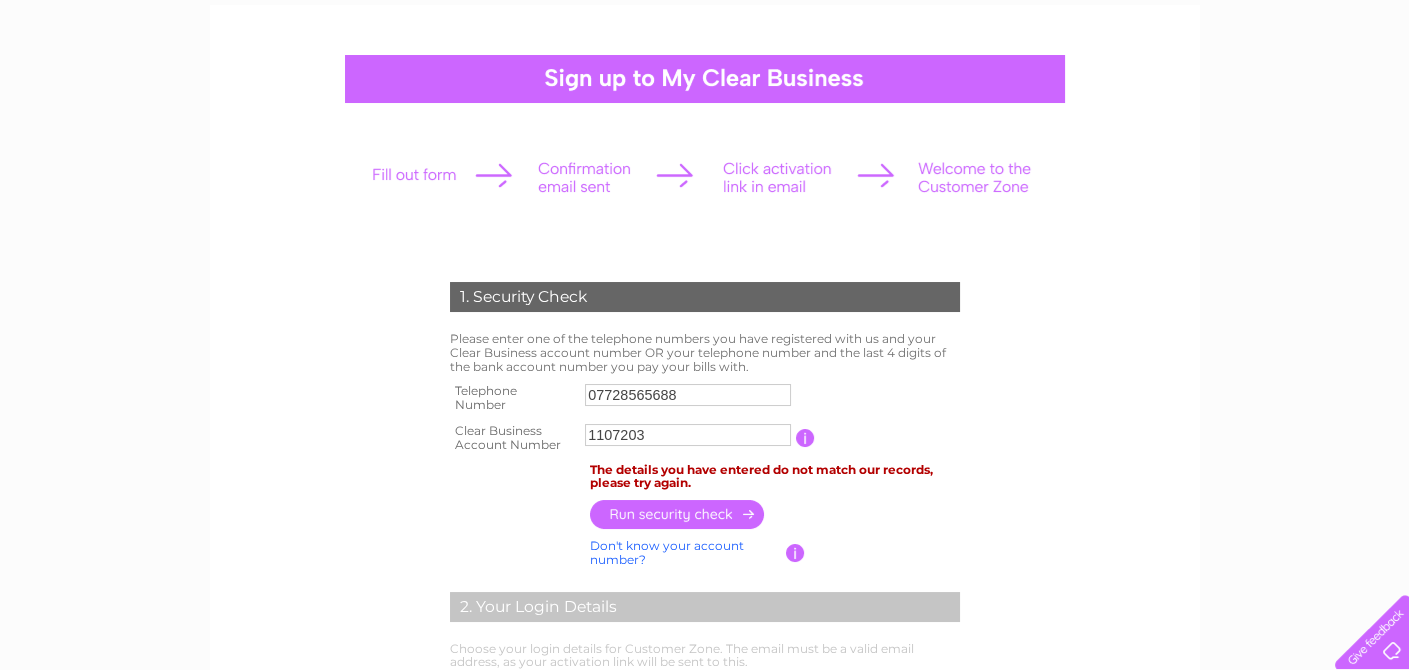 scroll, scrollTop: 160, scrollLeft: 0, axis: vertical 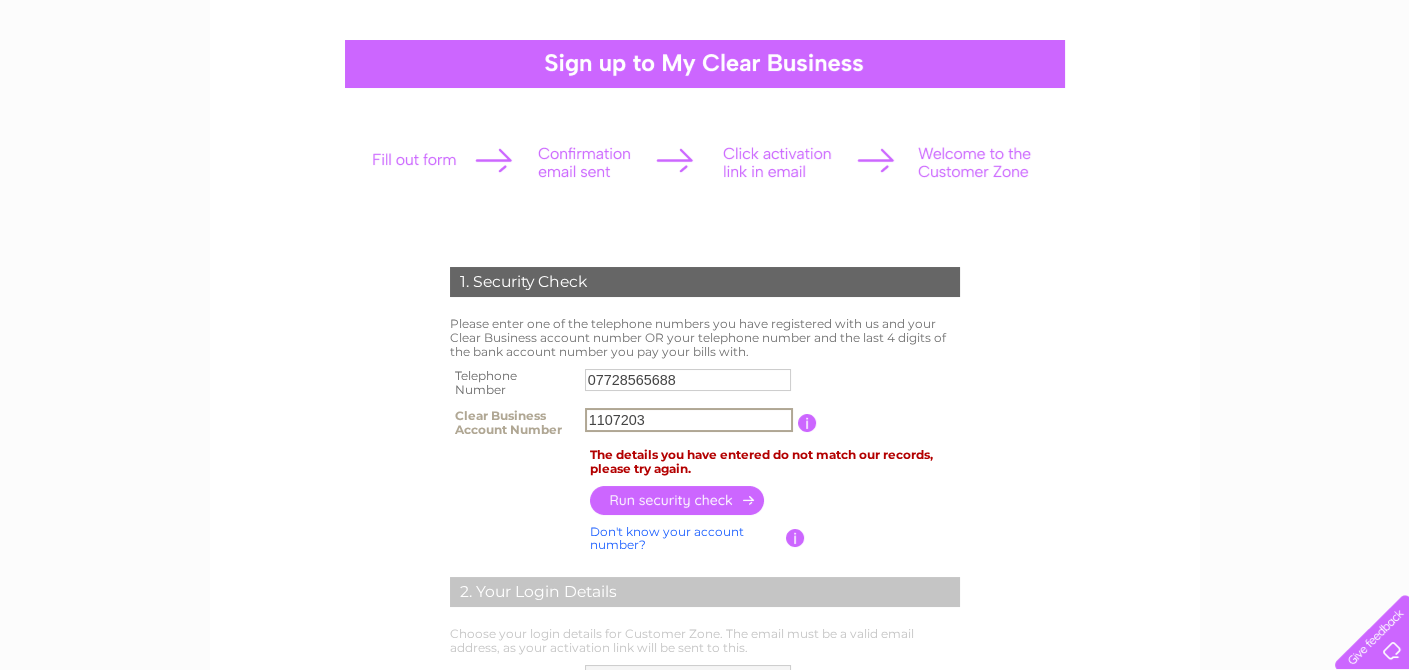 click on "1107203" at bounding box center (689, 420) 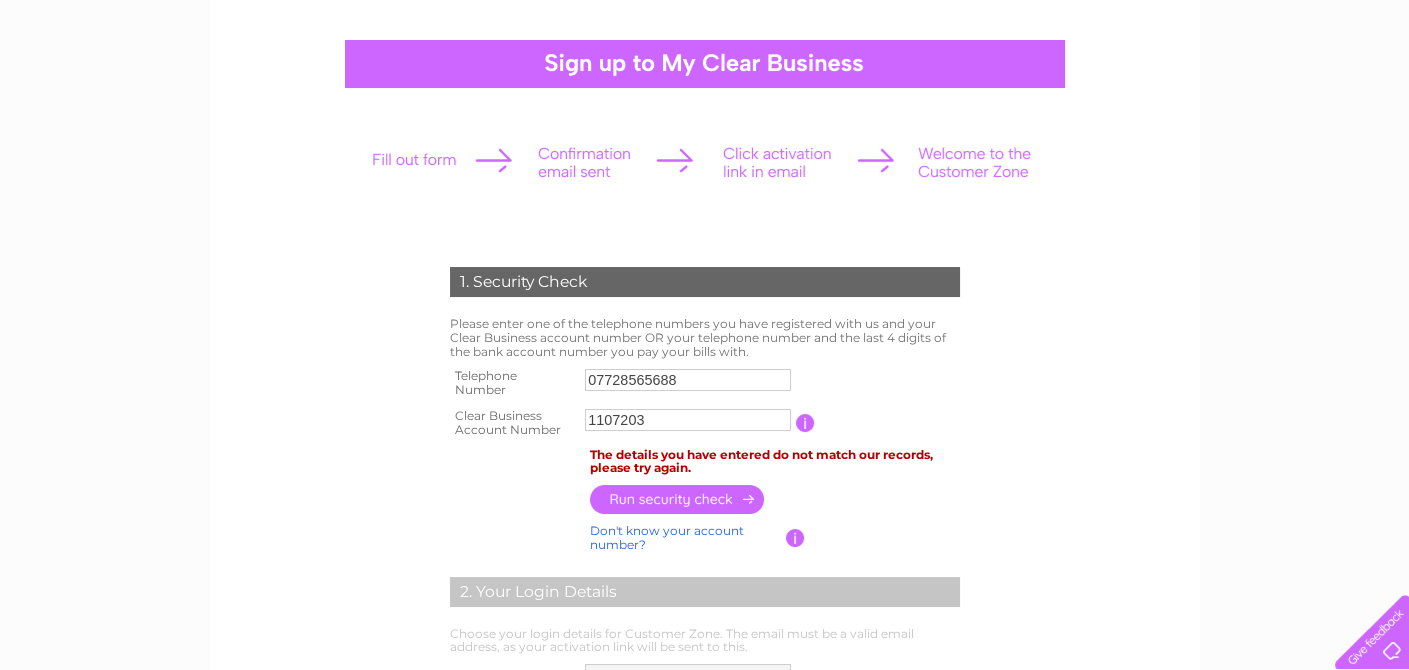 click at bounding box center [678, 499] 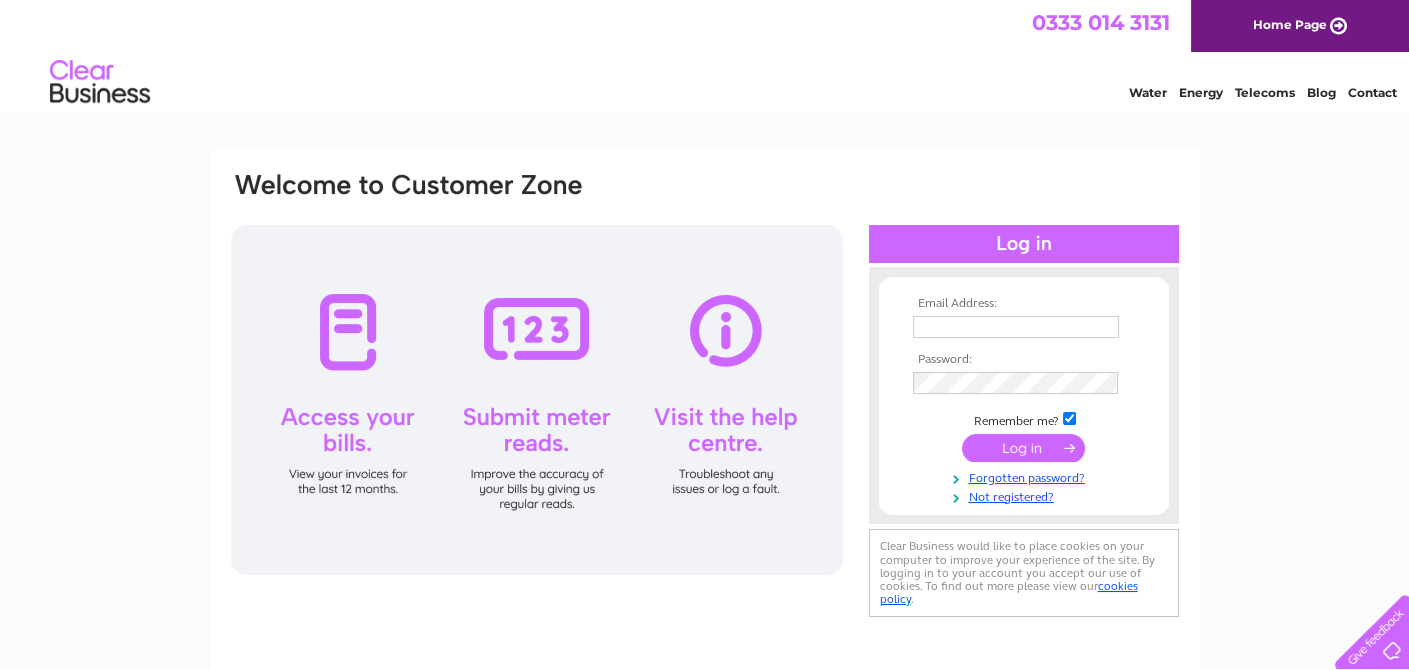 scroll, scrollTop: 0, scrollLeft: 0, axis: both 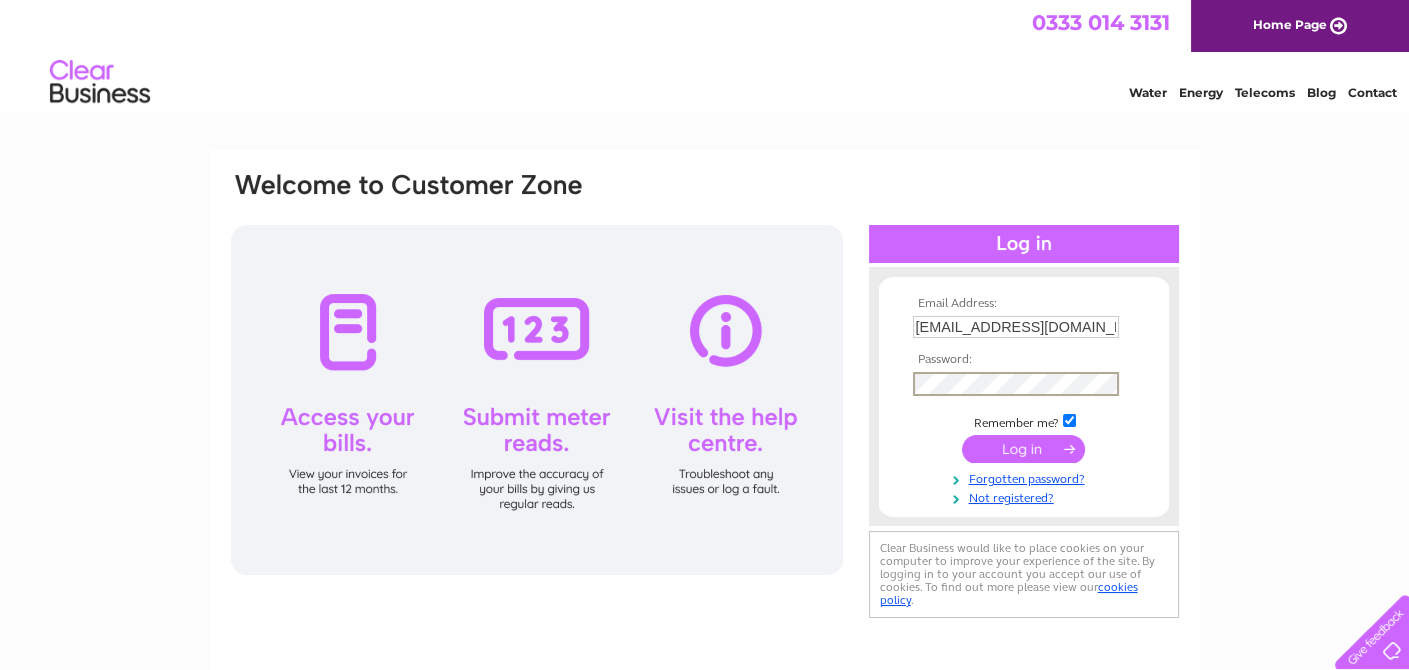 click on "Email Address:
kathmandugurkha@yahoo.co.uk
Password:" at bounding box center [1024, 401] 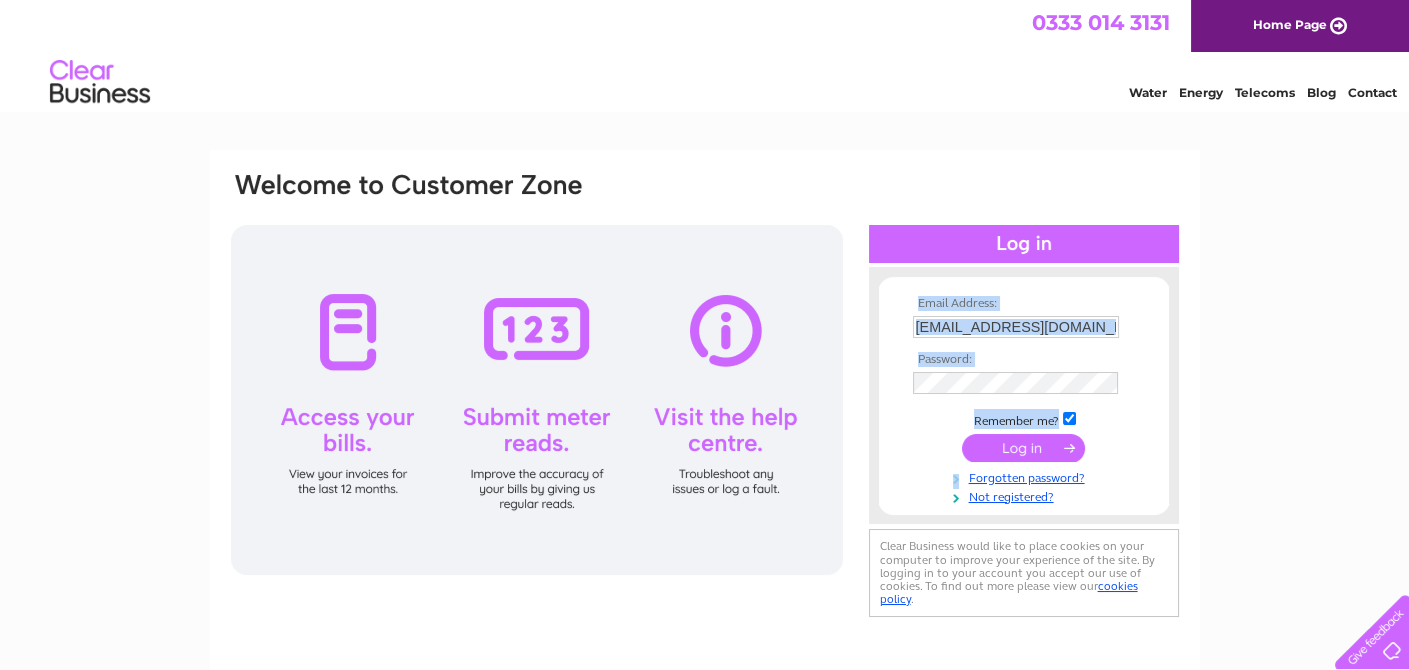 drag, startPoint x: 882, startPoint y: 501, endPoint x: 909, endPoint y: 457, distance: 51.62364 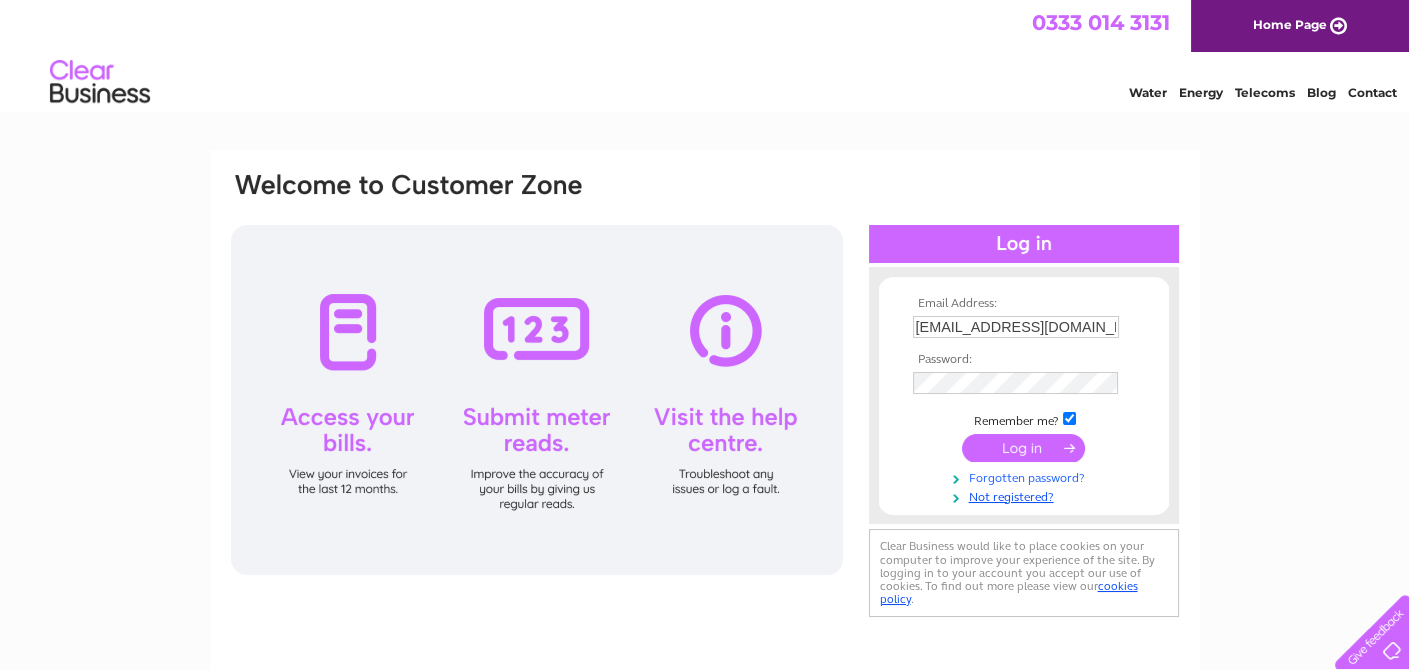 click on "Forgotten password?" at bounding box center (1026, 476) 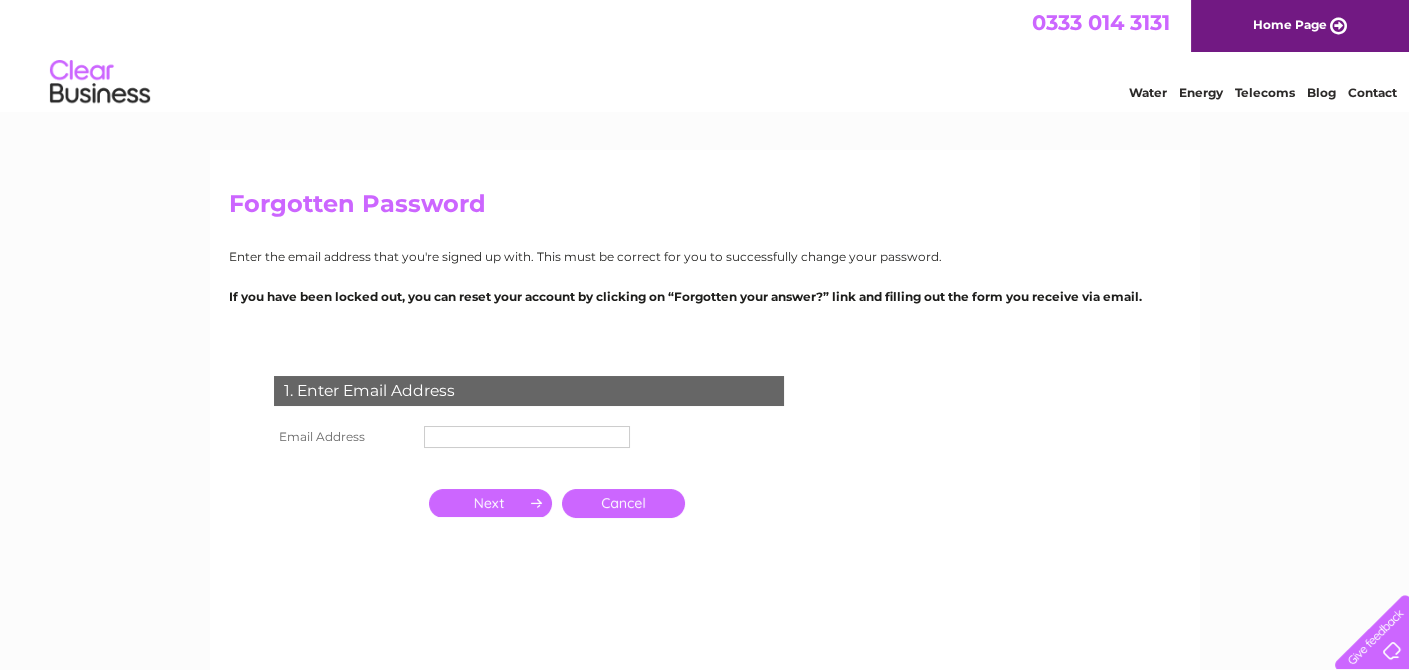 scroll, scrollTop: 0, scrollLeft: 0, axis: both 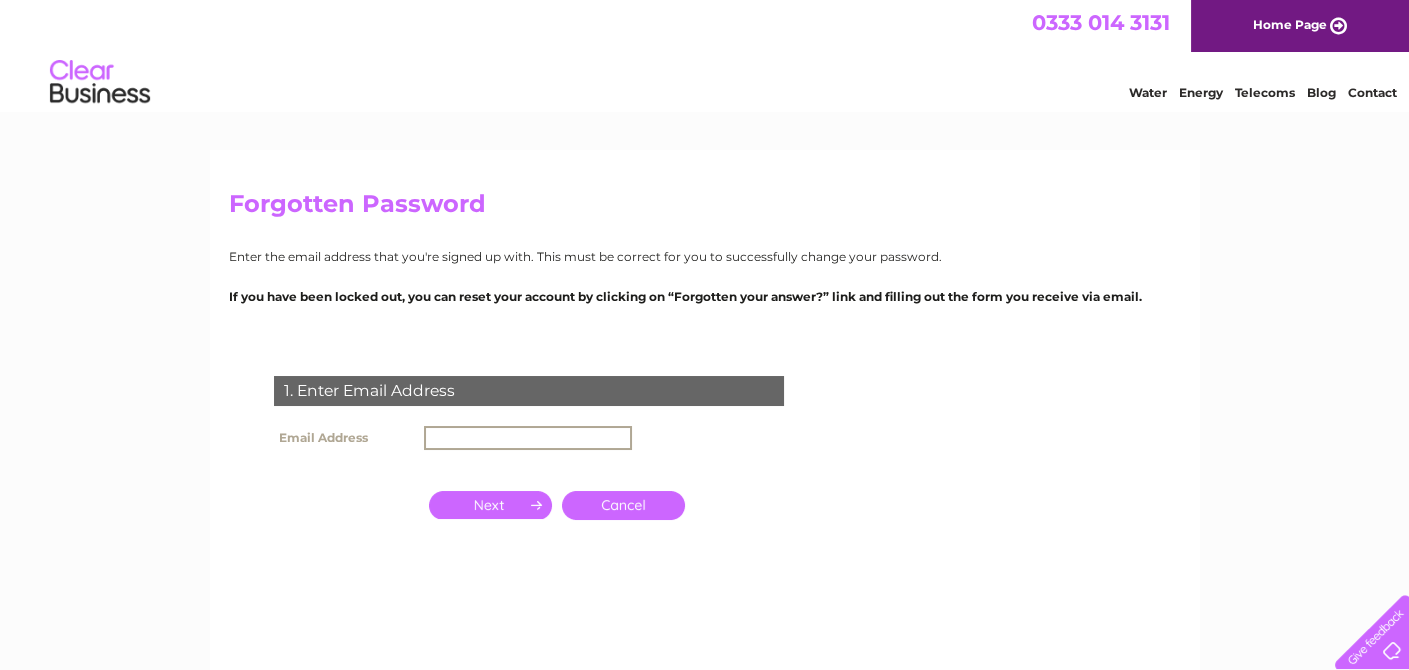click at bounding box center (528, 438) 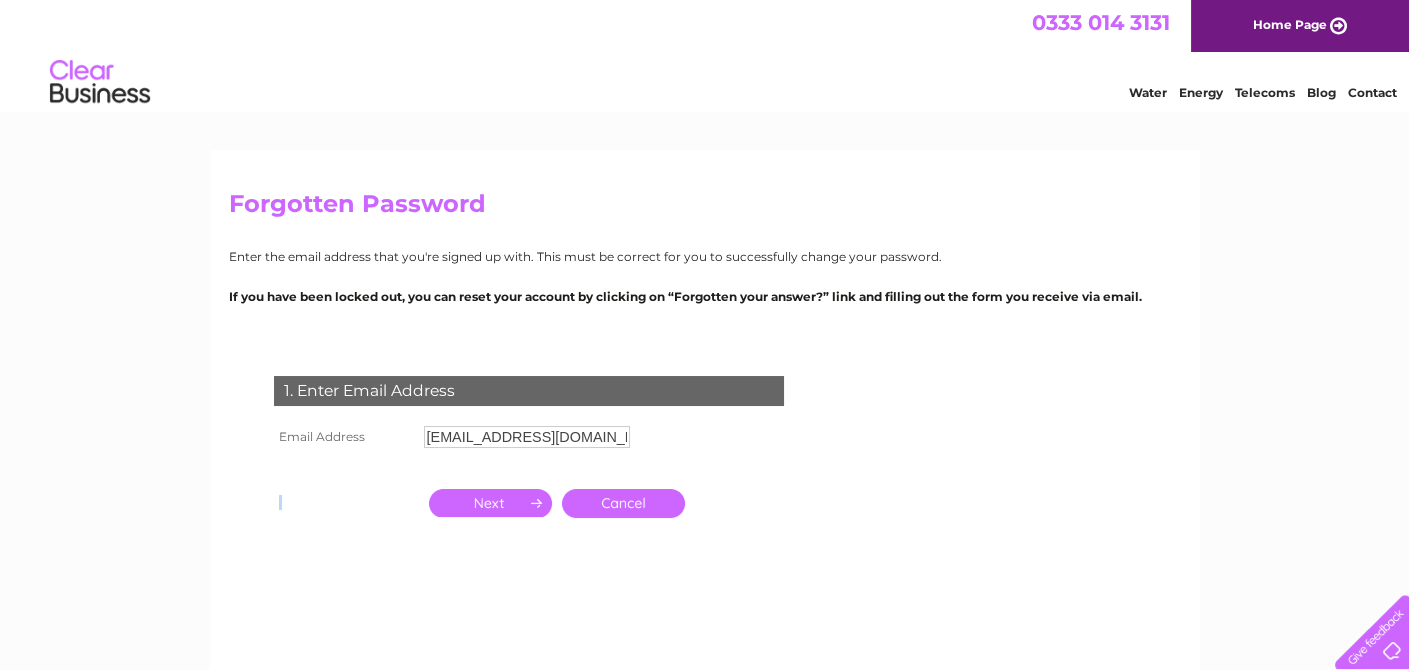 drag, startPoint x: 552, startPoint y: 478, endPoint x: 494, endPoint y: 502, distance: 62.76942 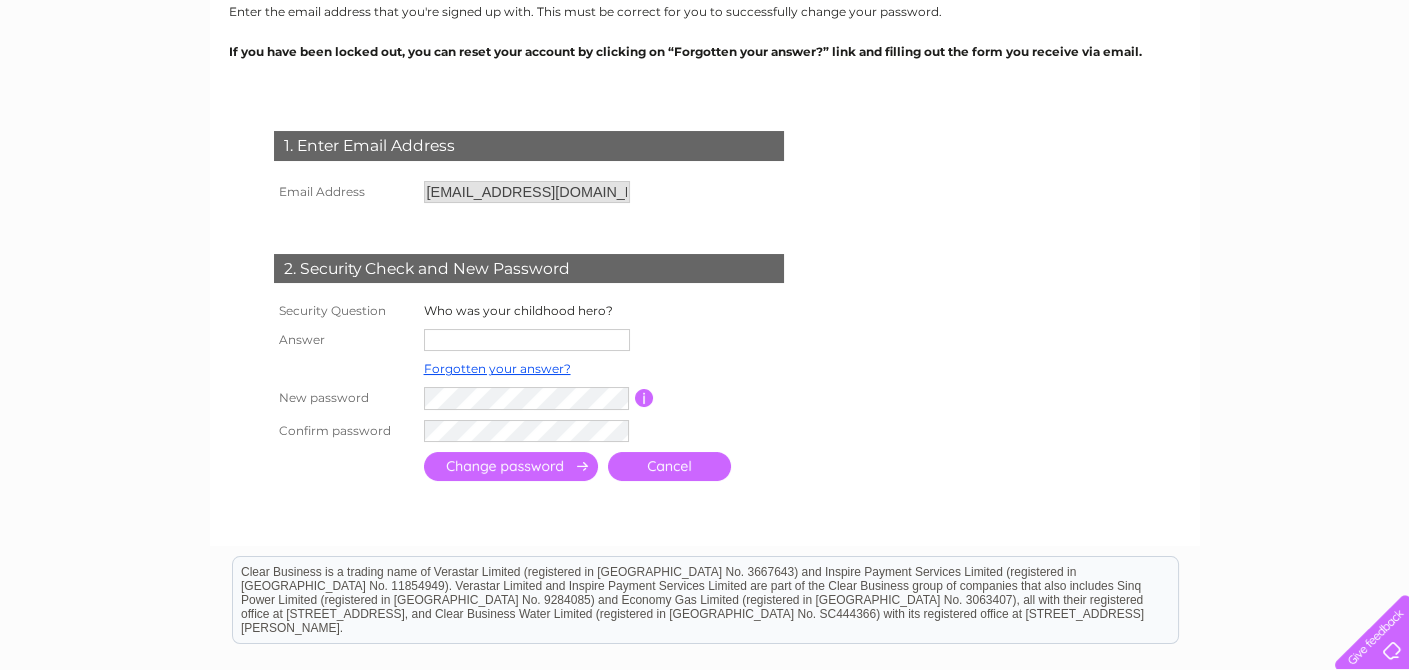 scroll, scrollTop: 257, scrollLeft: 0, axis: vertical 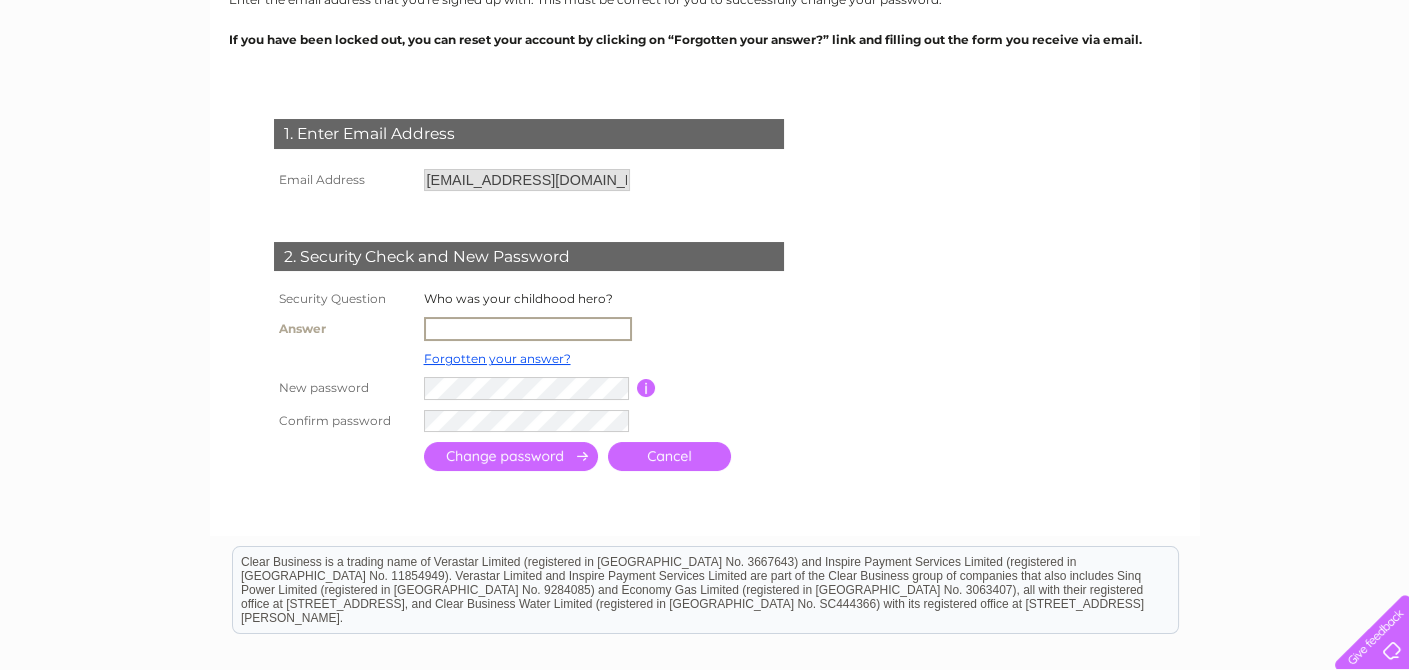 click at bounding box center (528, 329) 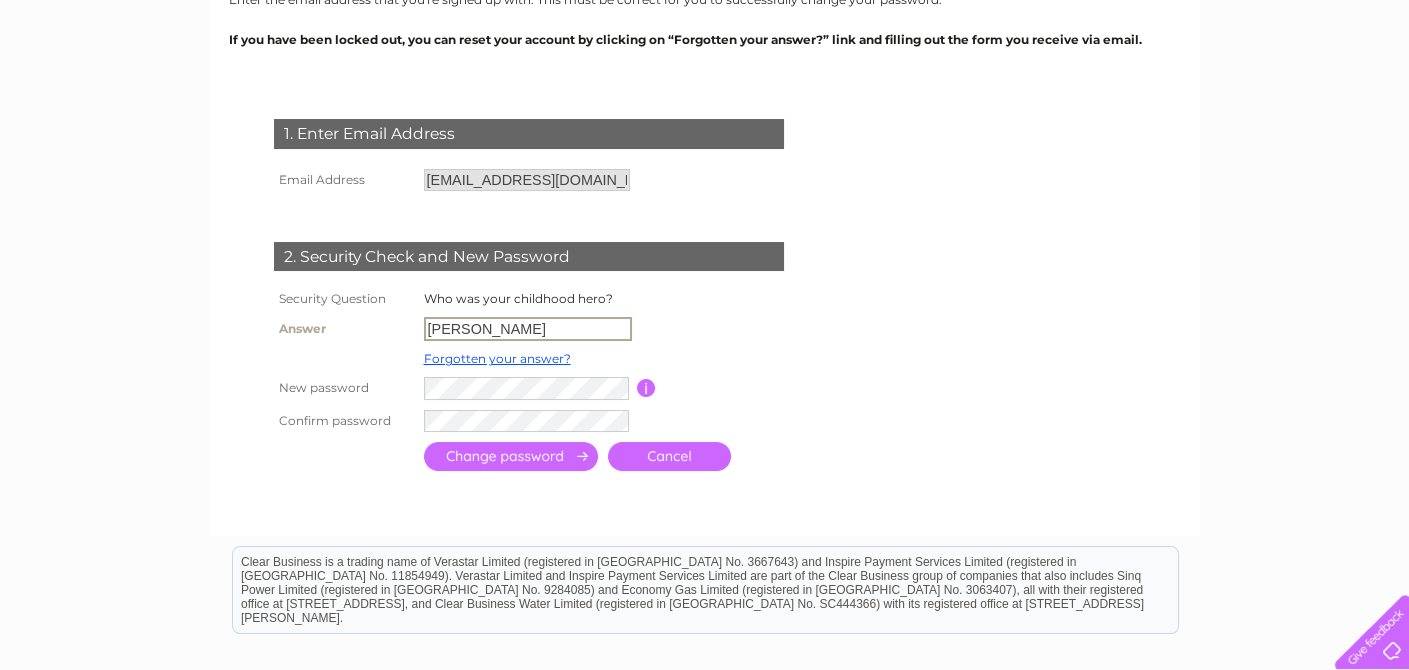 type on "[PERSON_NAME]" 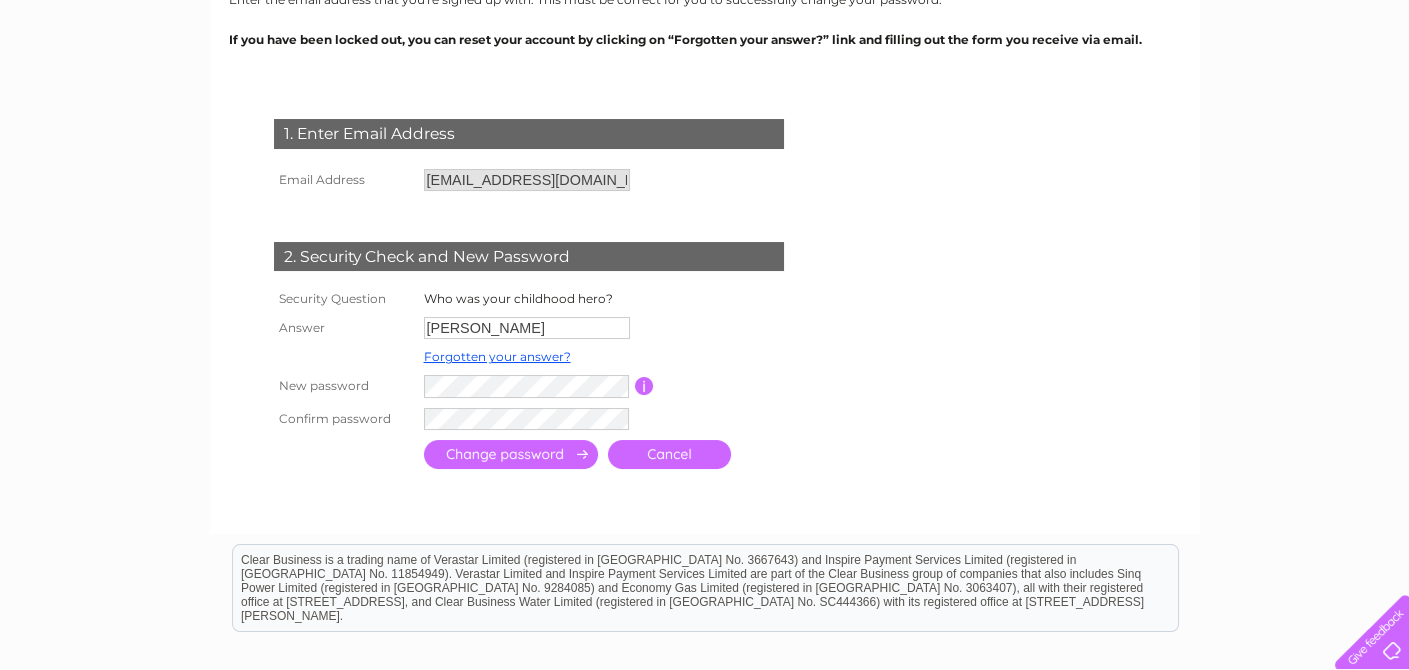 click at bounding box center [511, 454] 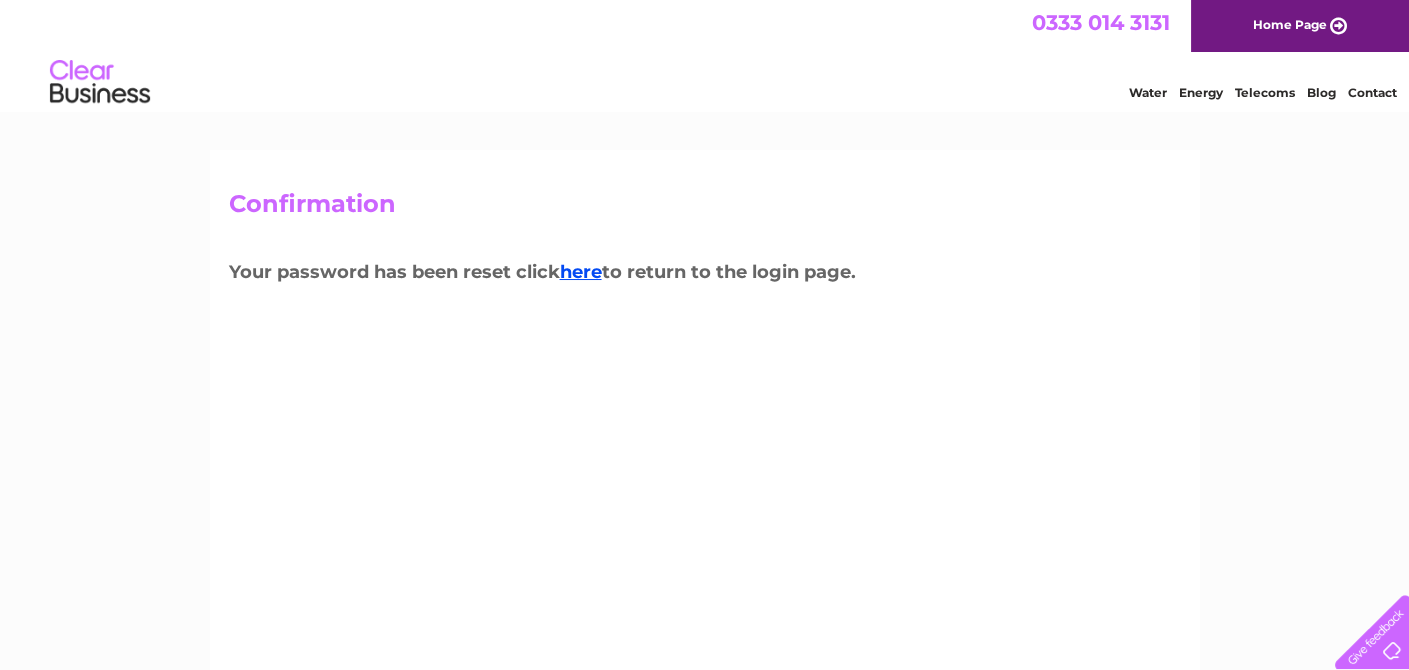 scroll, scrollTop: 0, scrollLeft: 0, axis: both 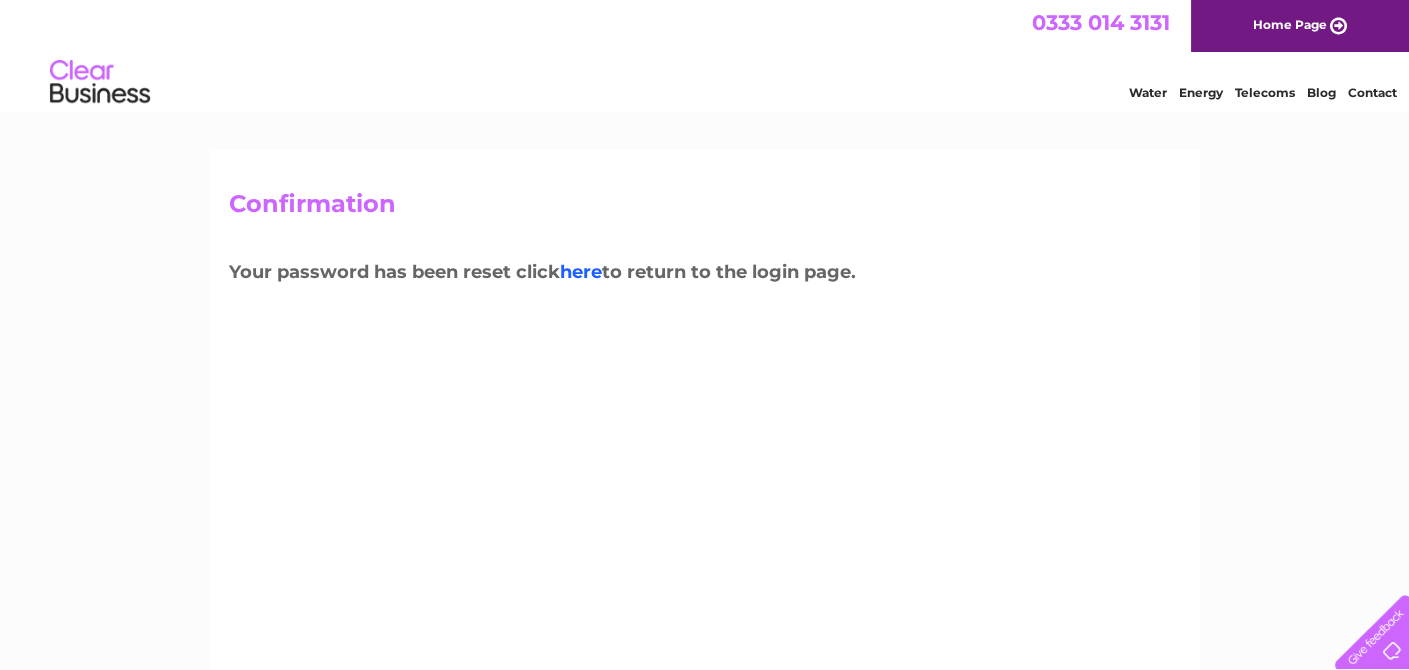 click on "here" at bounding box center (581, 272) 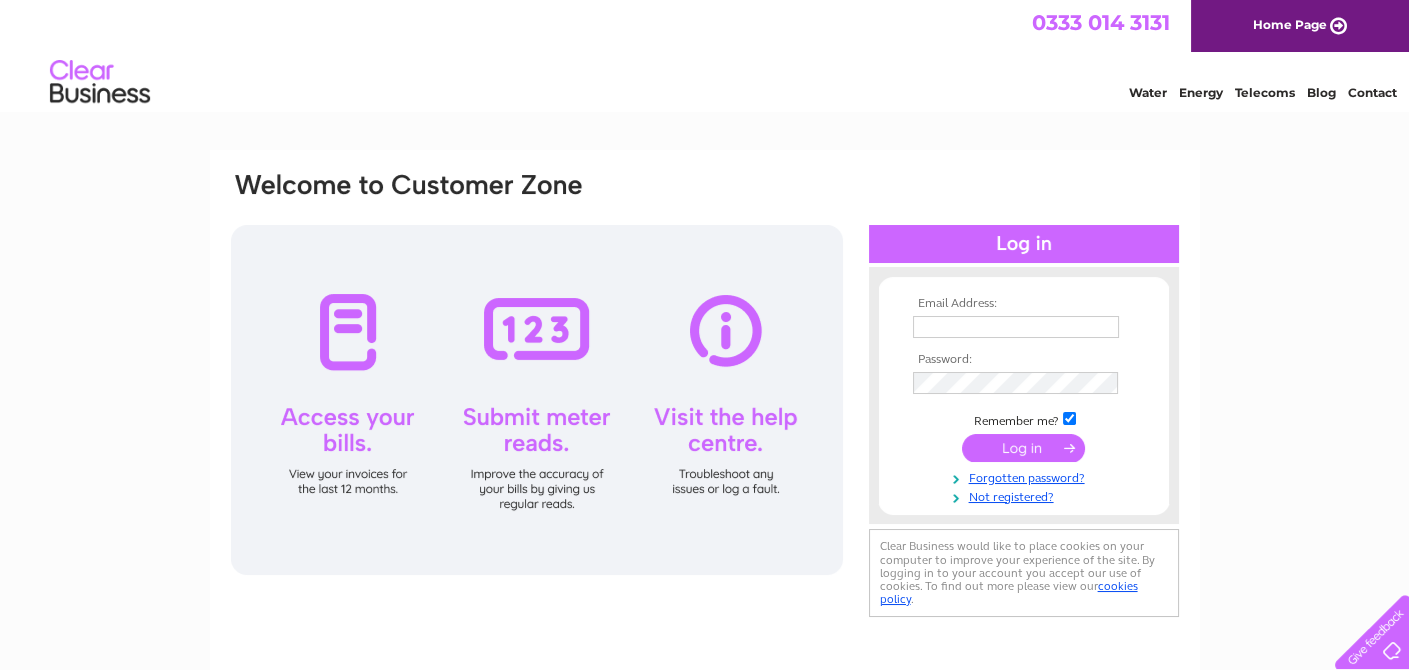 scroll, scrollTop: 0, scrollLeft: 0, axis: both 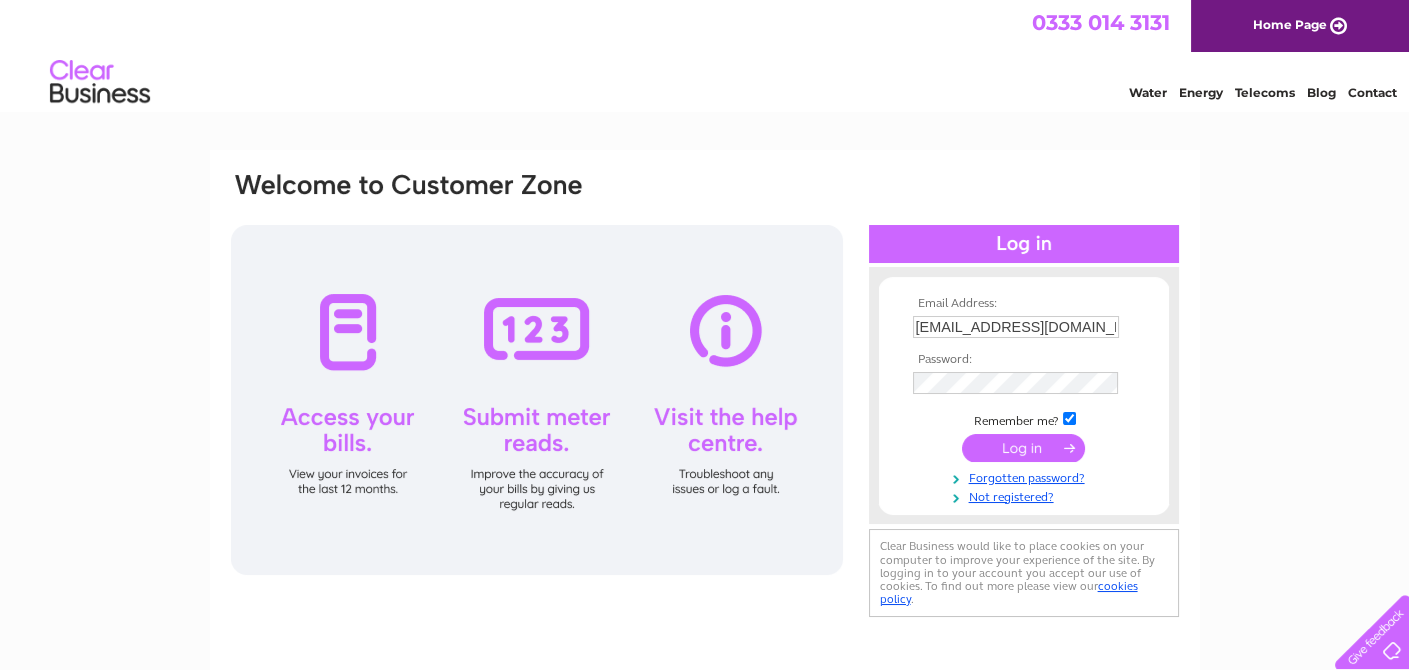 click at bounding box center [1023, 448] 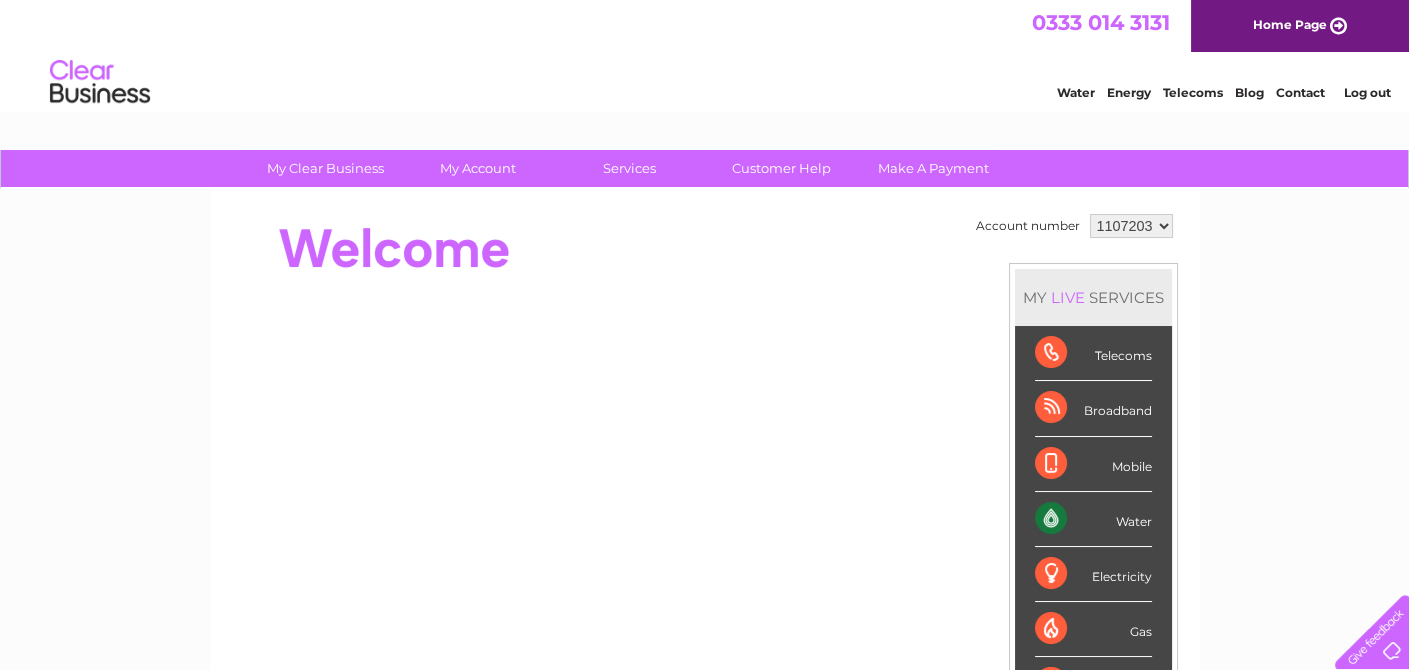 scroll, scrollTop: 0, scrollLeft: 0, axis: both 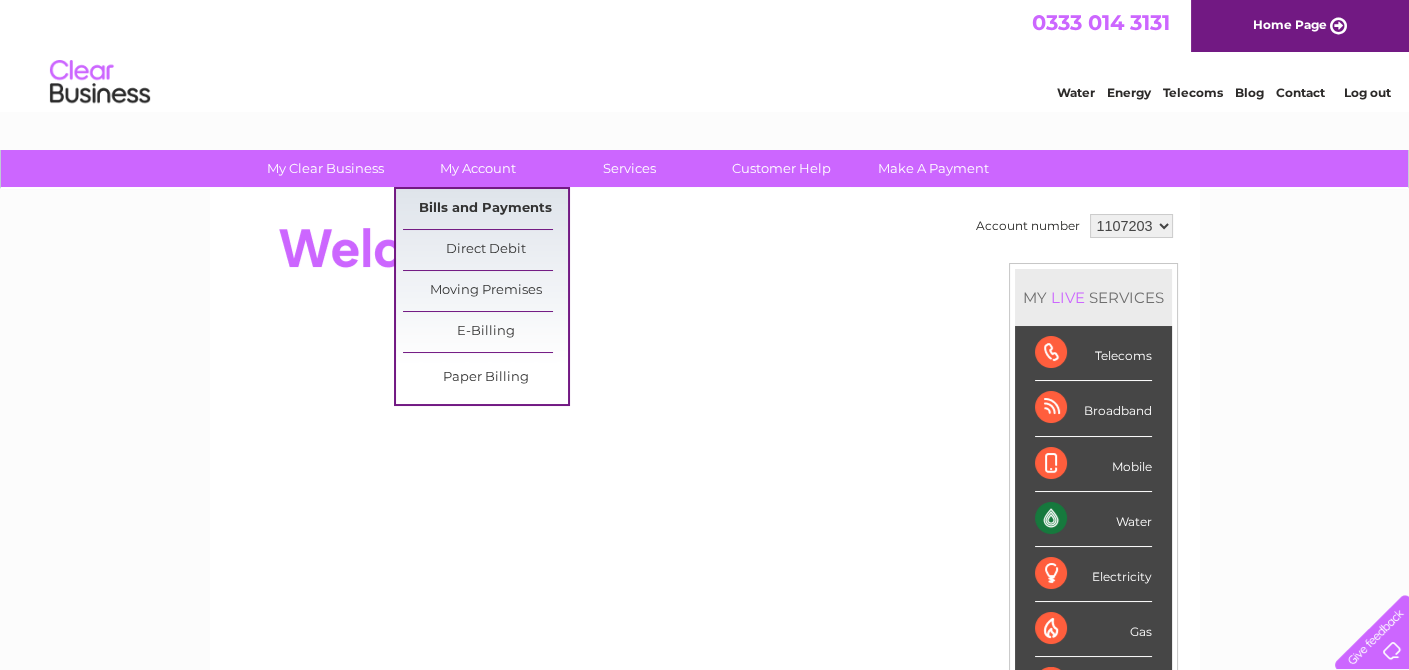 click on "Bills and Payments" at bounding box center [485, 209] 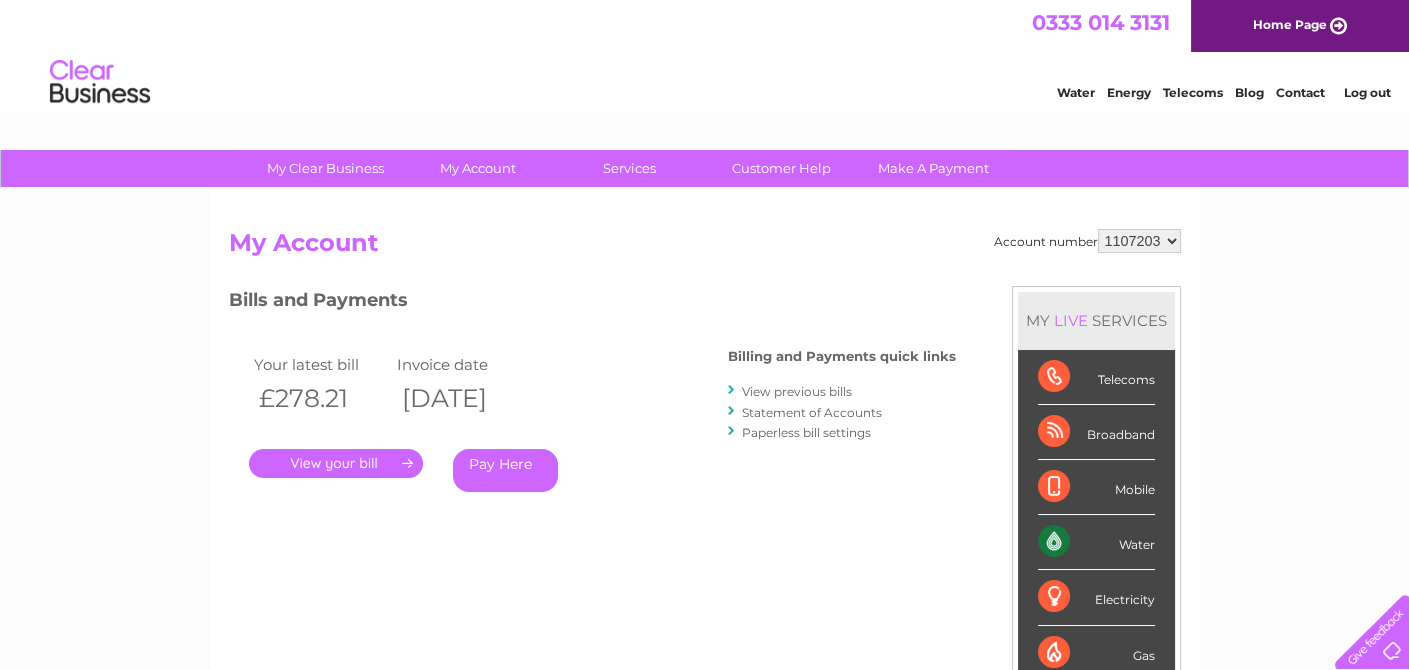 scroll, scrollTop: 0, scrollLeft: 0, axis: both 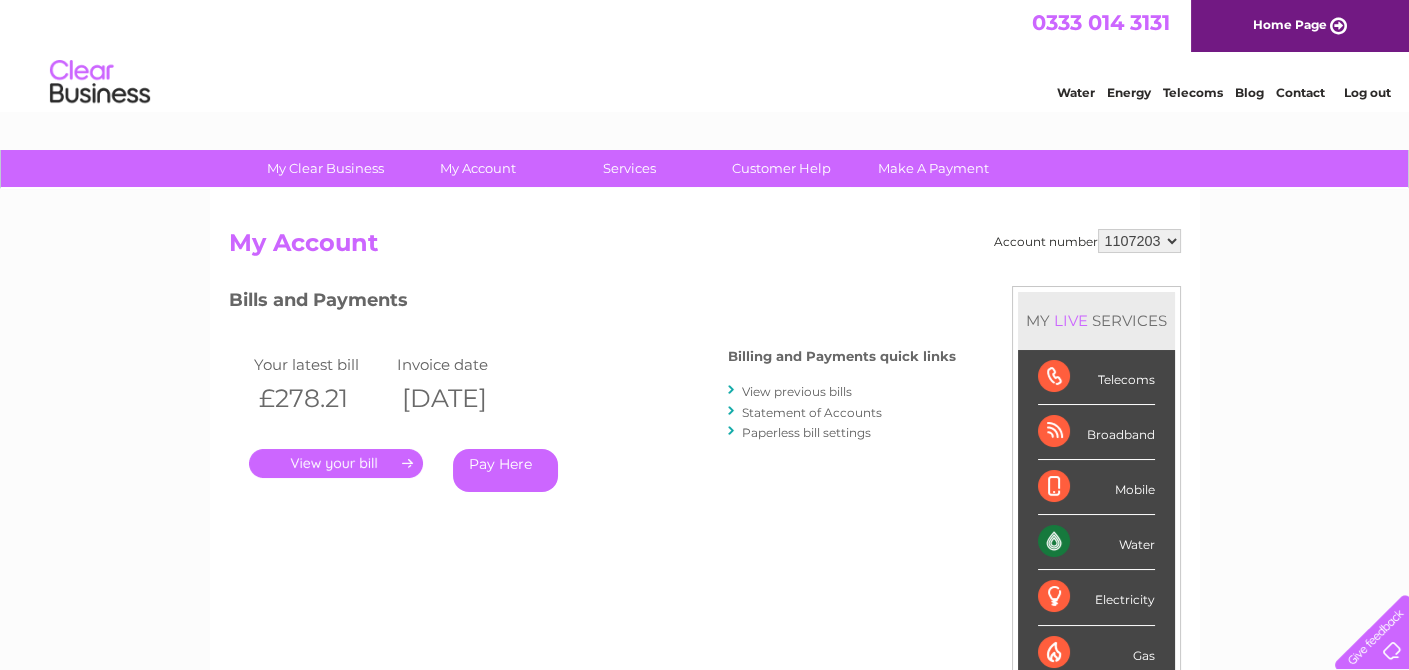 click on "." at bounding box center (336, 463) 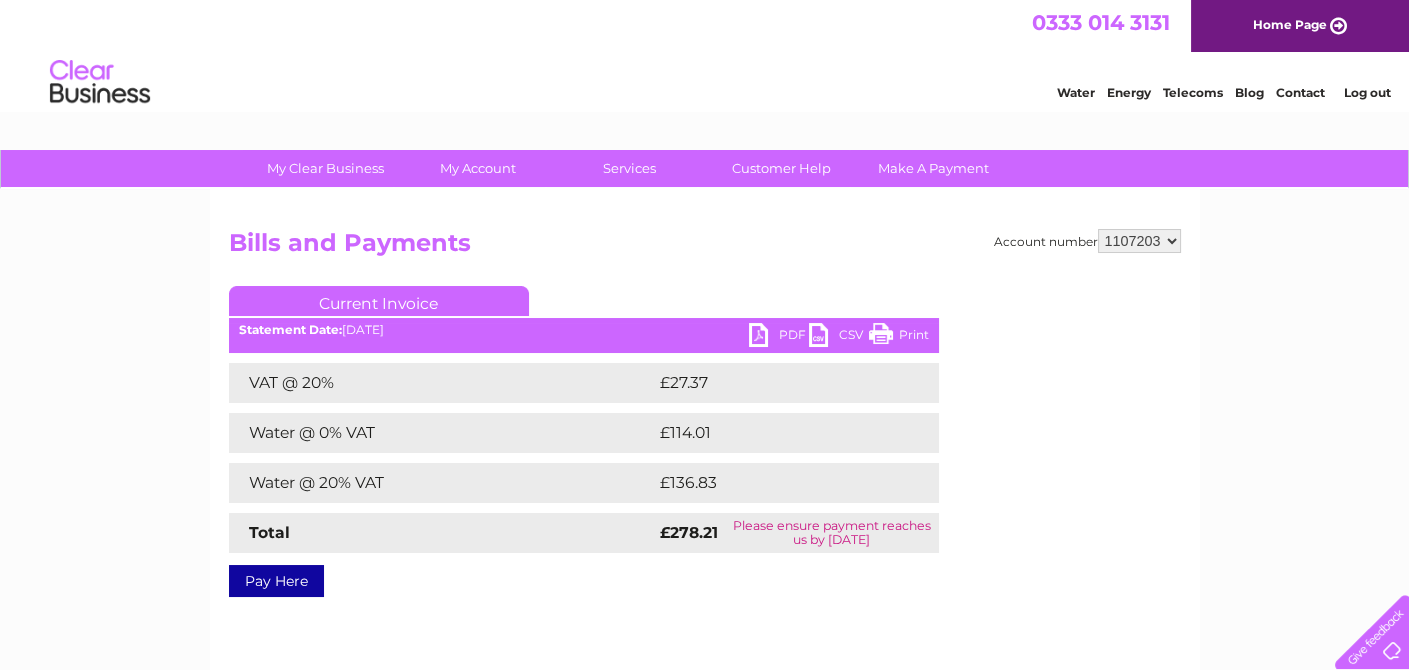 scroll, scrollTop: 0, scrollLeft: 0, axis: both 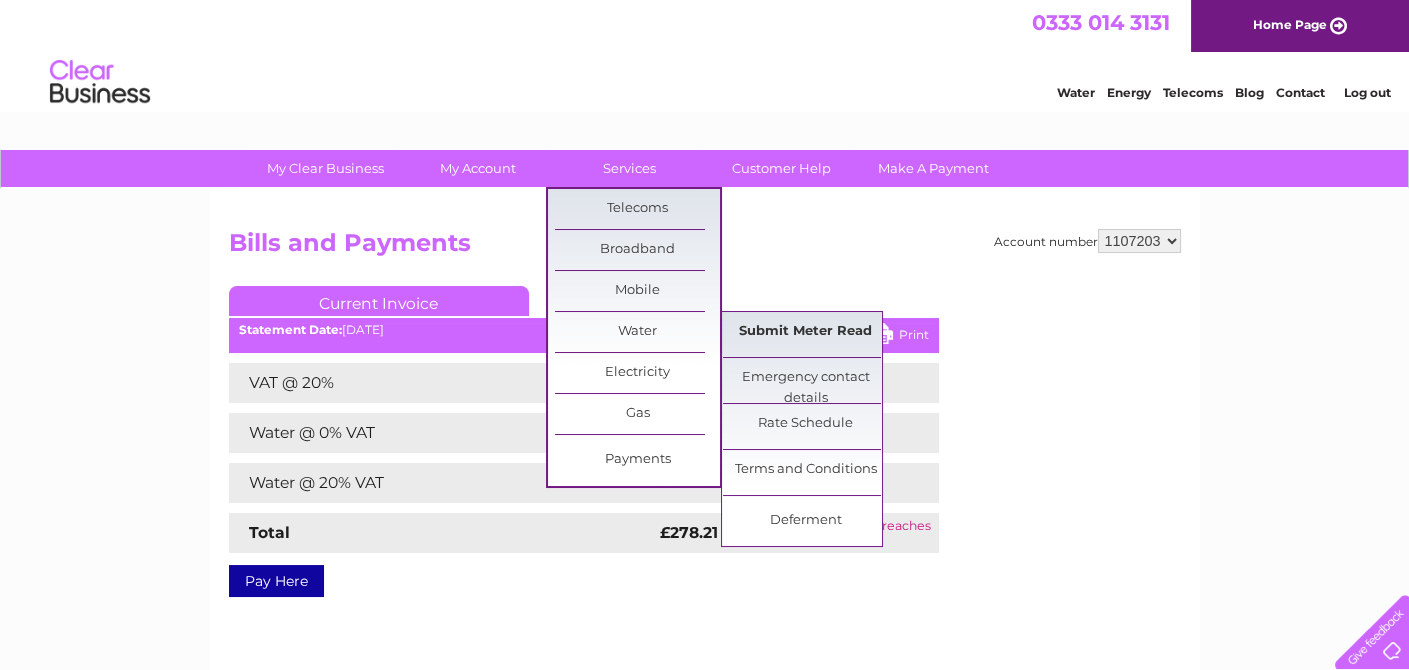 click on "Submit Meter Read" at bounding box center [805, 332] 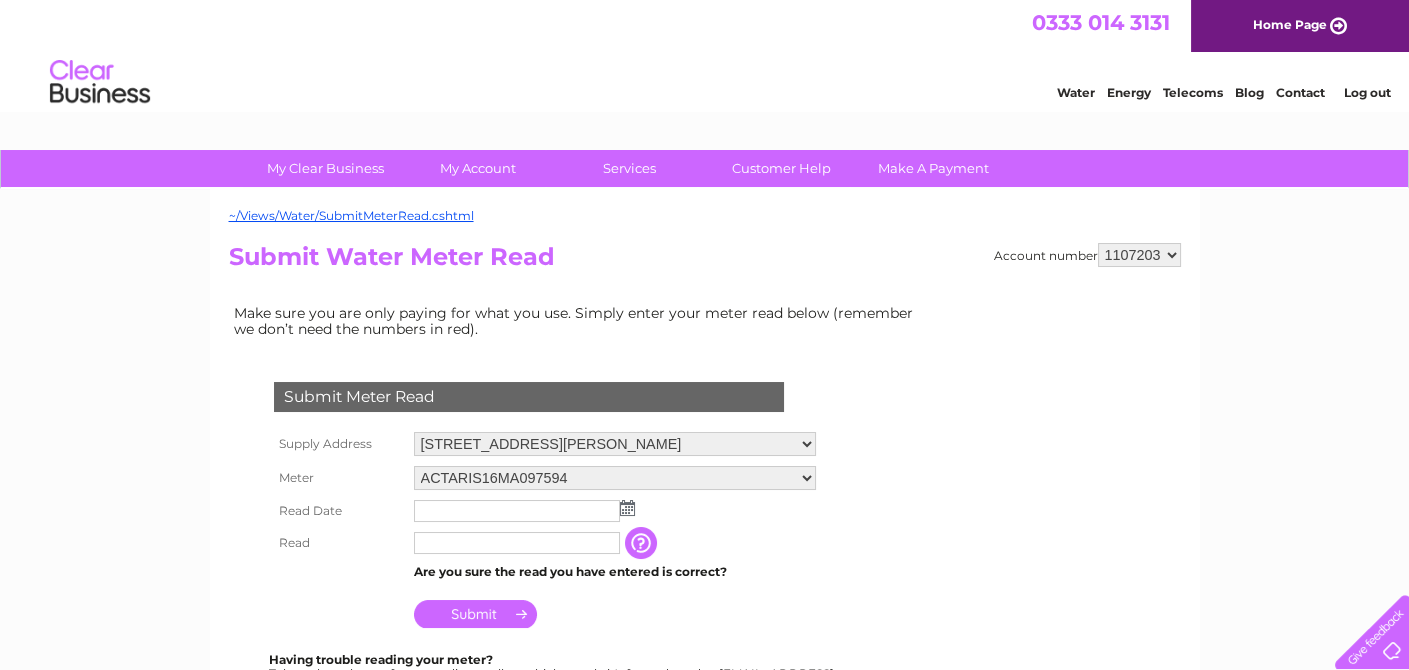 scroll, scrollTop: 0, scrollLeft: 0, axis: both 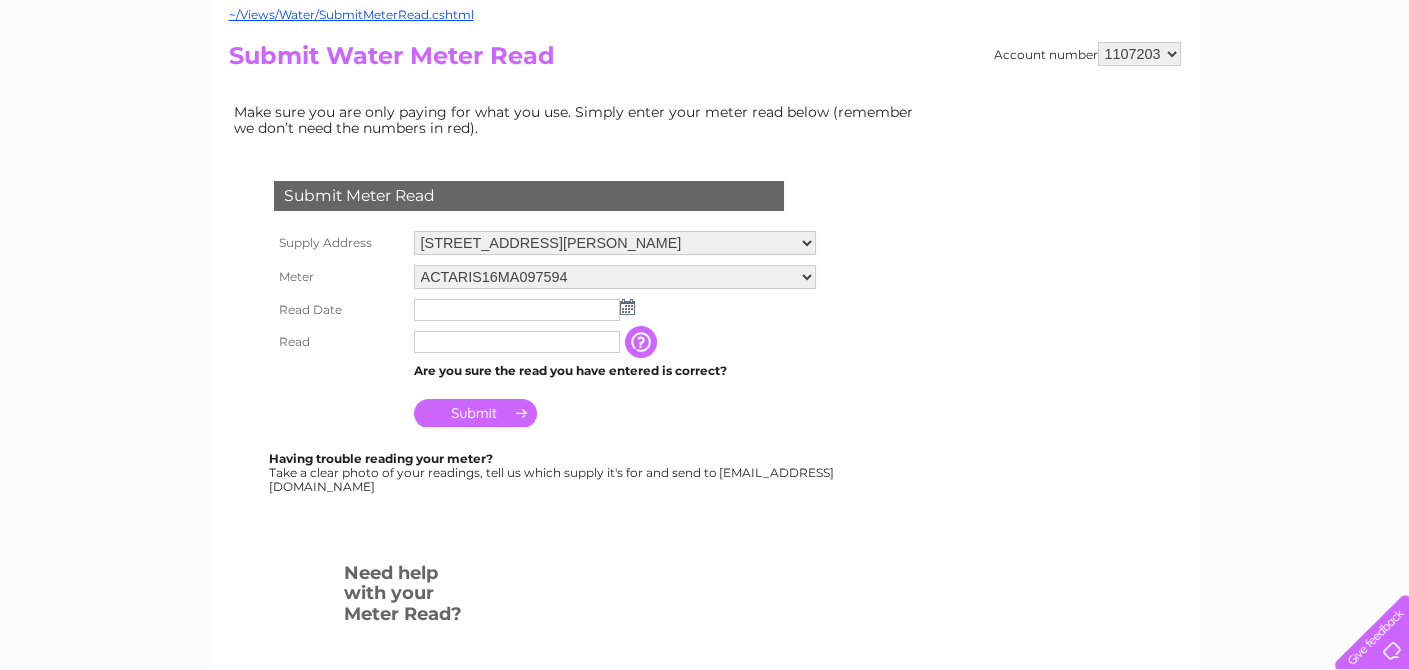 click at bounding box center [627, 307] 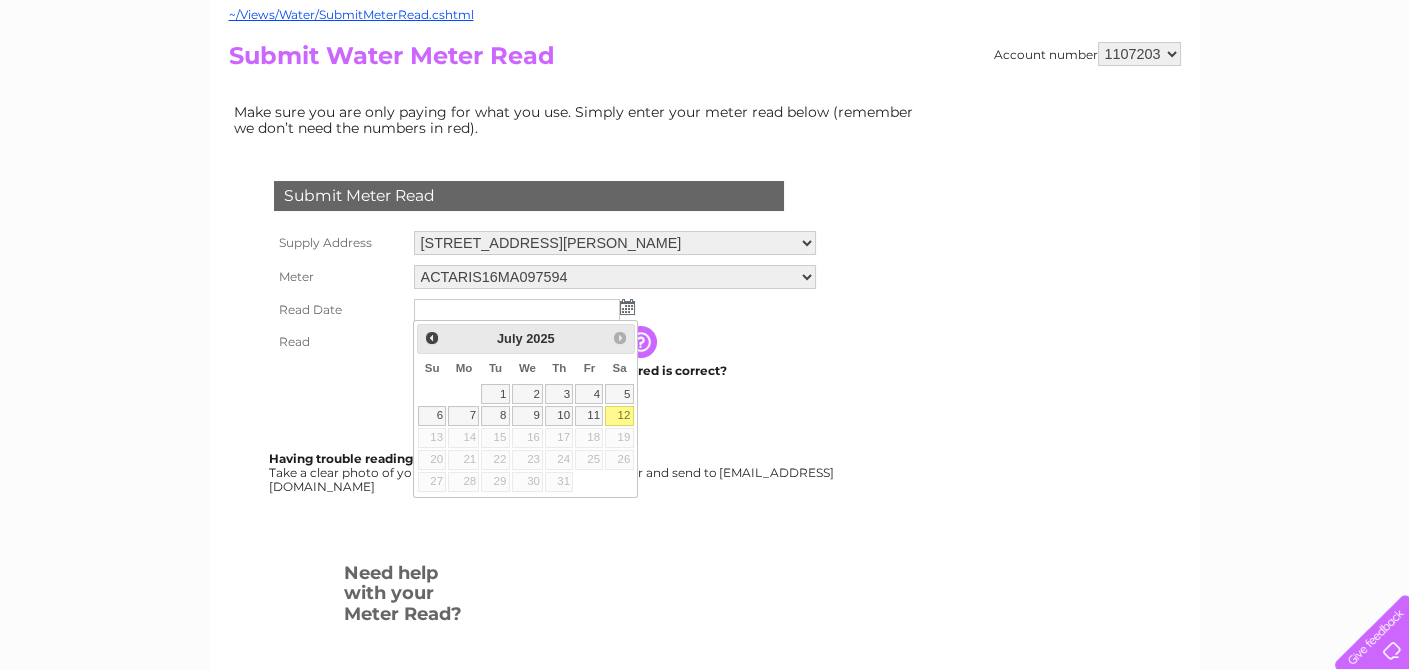 click on "12" at bounding box center (619, 416) 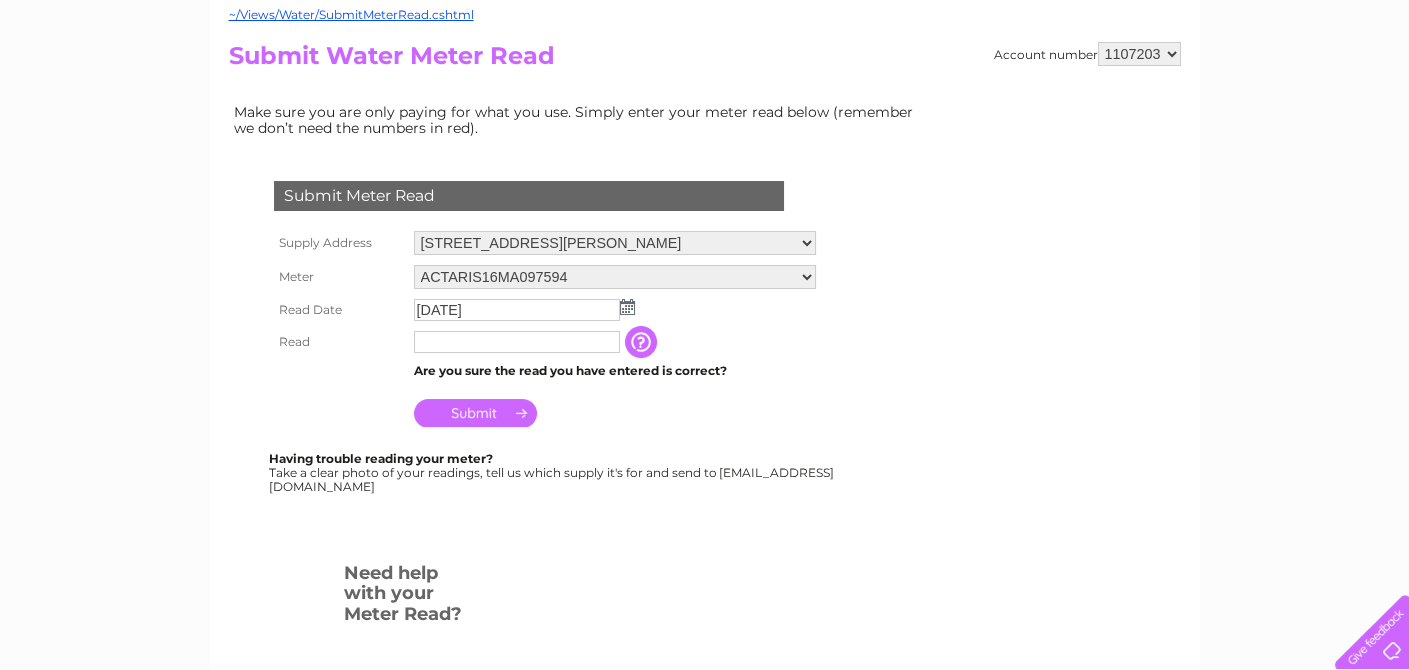 click at bounding box center [643, 342] 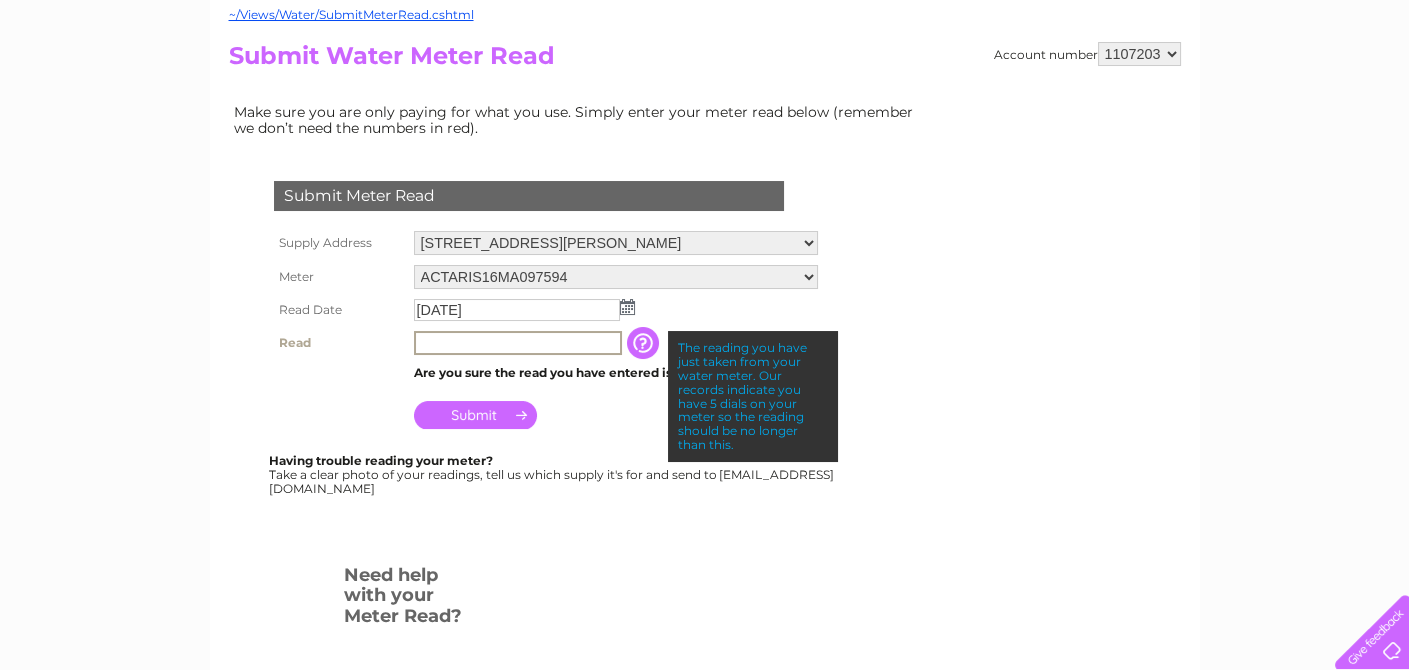 click at bounding box center (518, 343) 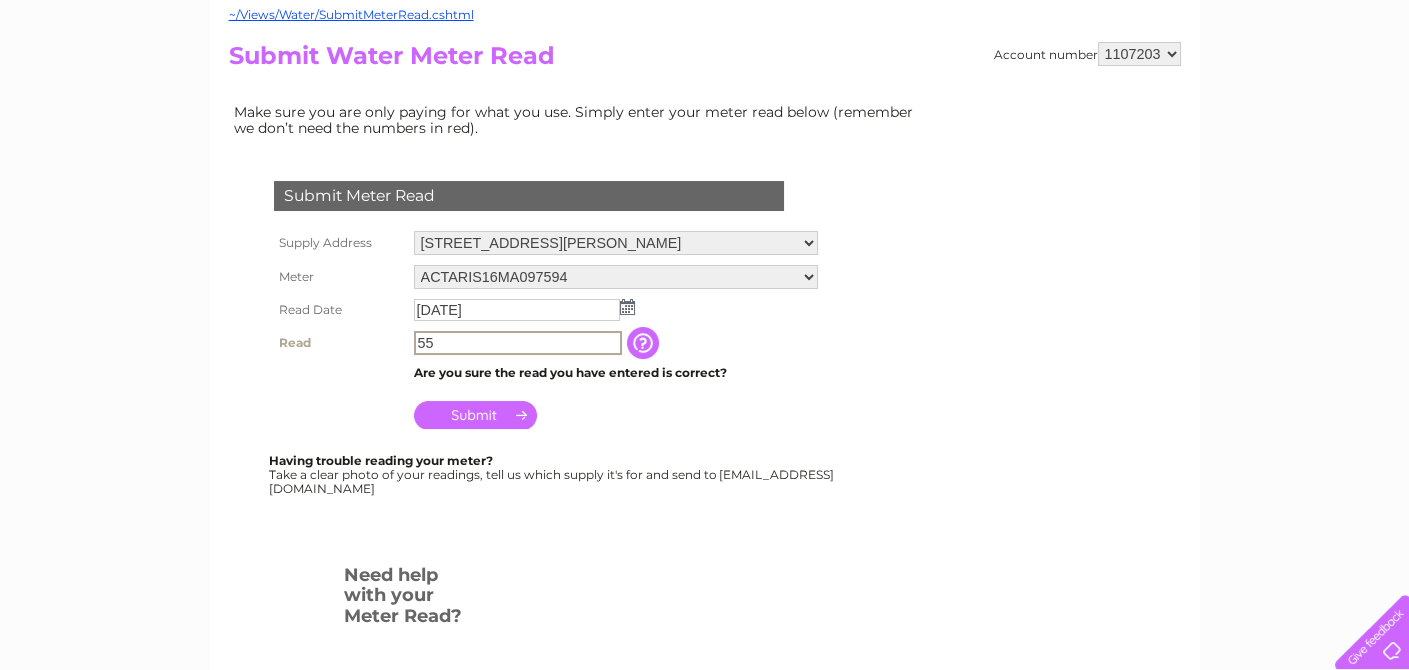 type on "5" 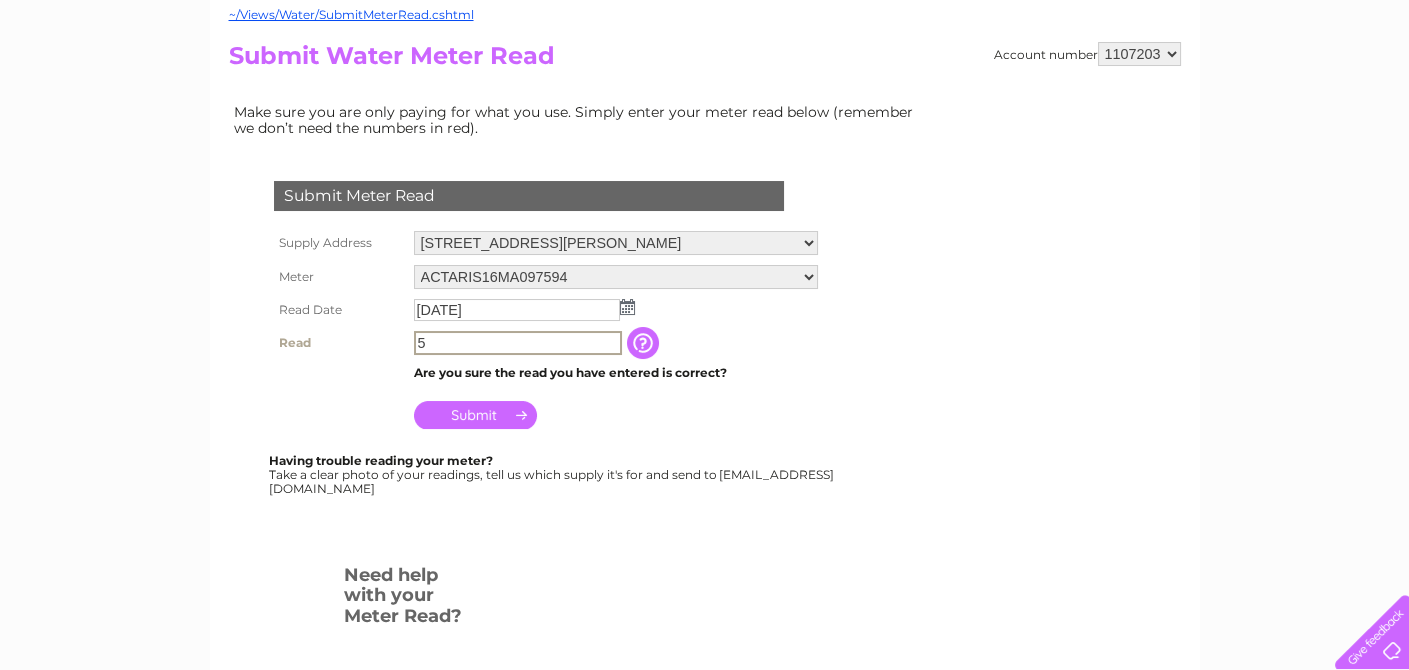 type 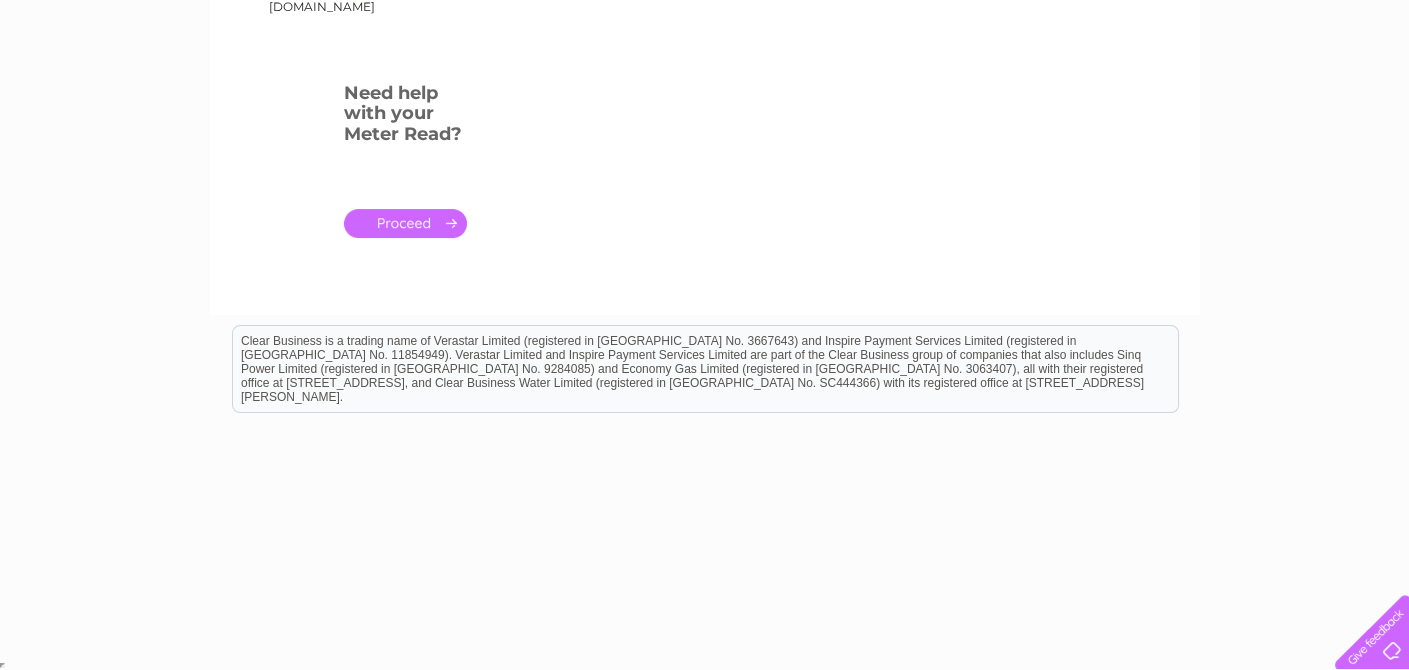scroll, scrollTop: 201, scrollLeft: 0, axis: vertical 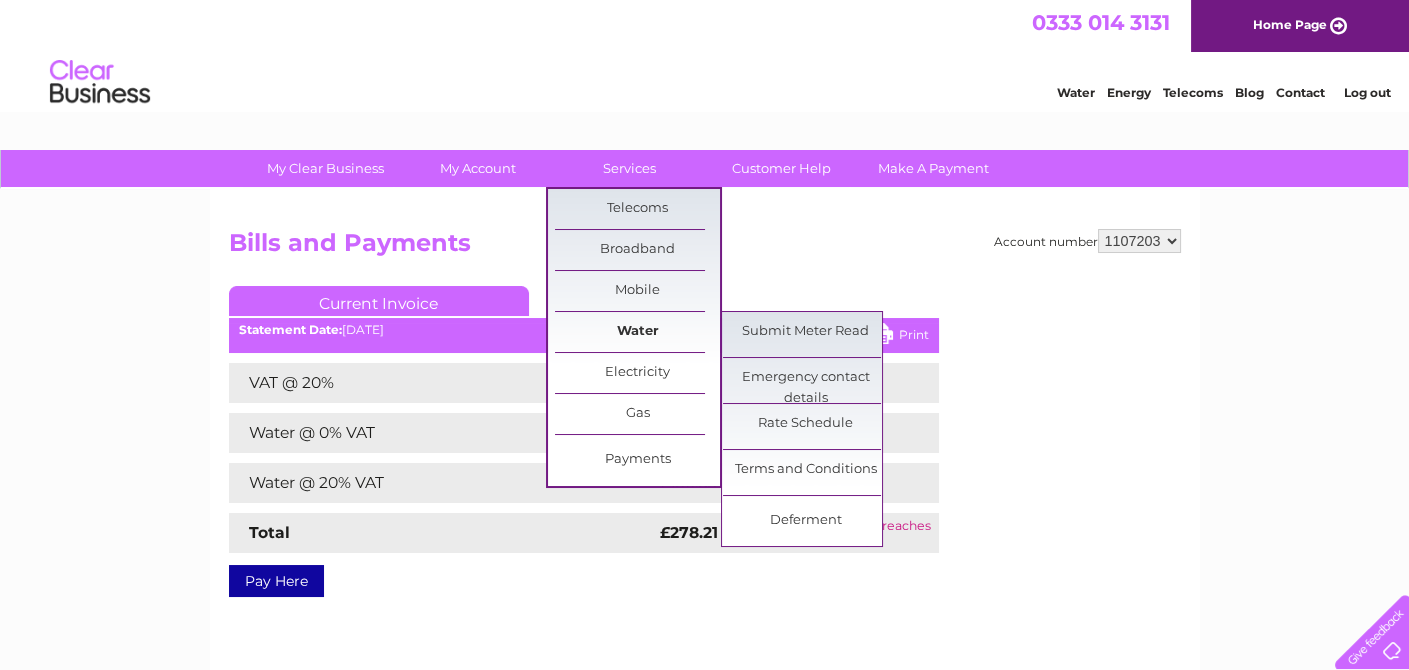click on "Water" at bounding box center [637, 332] 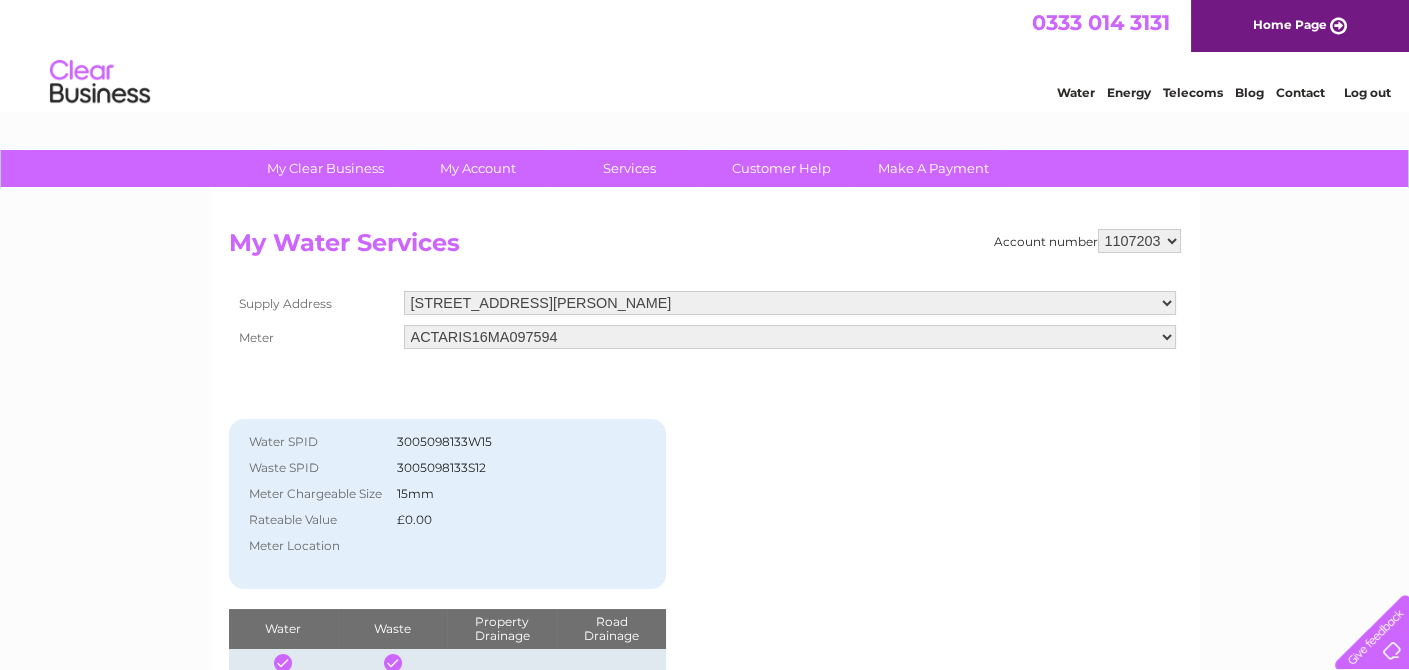 scroll, scrollTop: 0, scrollLeft: 0, axis: both 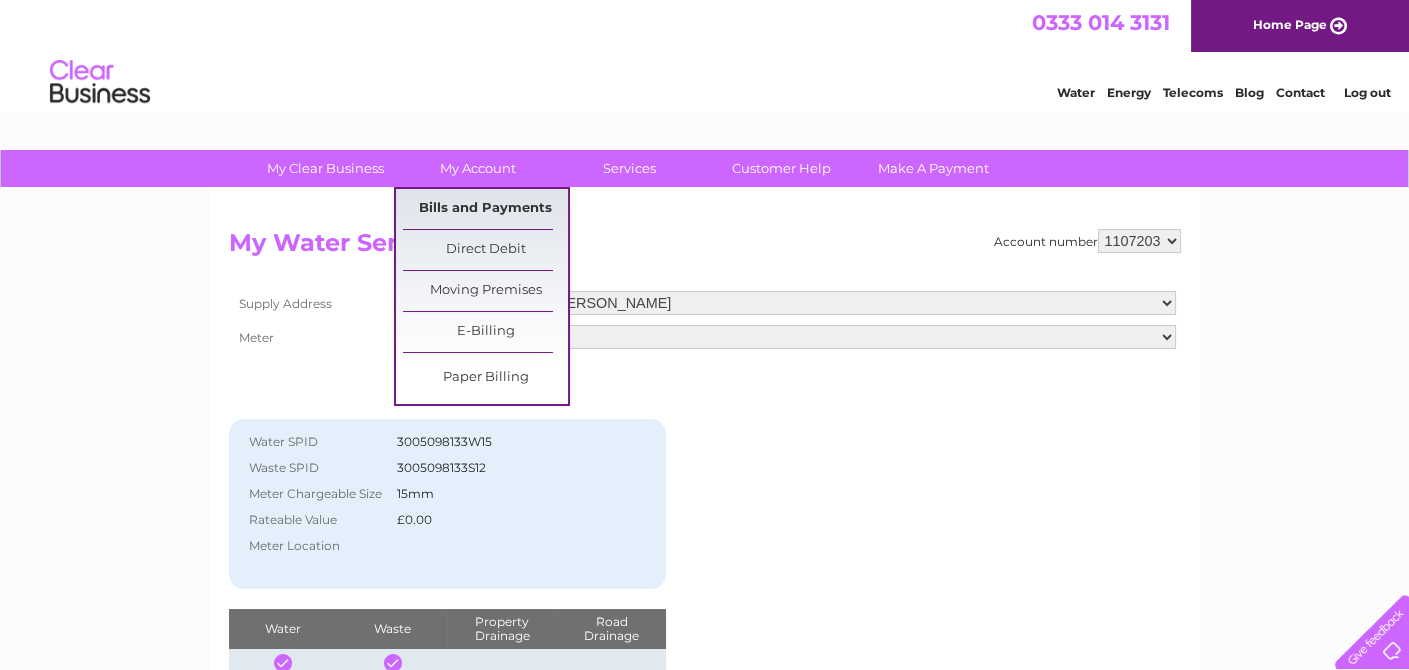 click on "Bills and Payments" at bounding box center [485, 209] 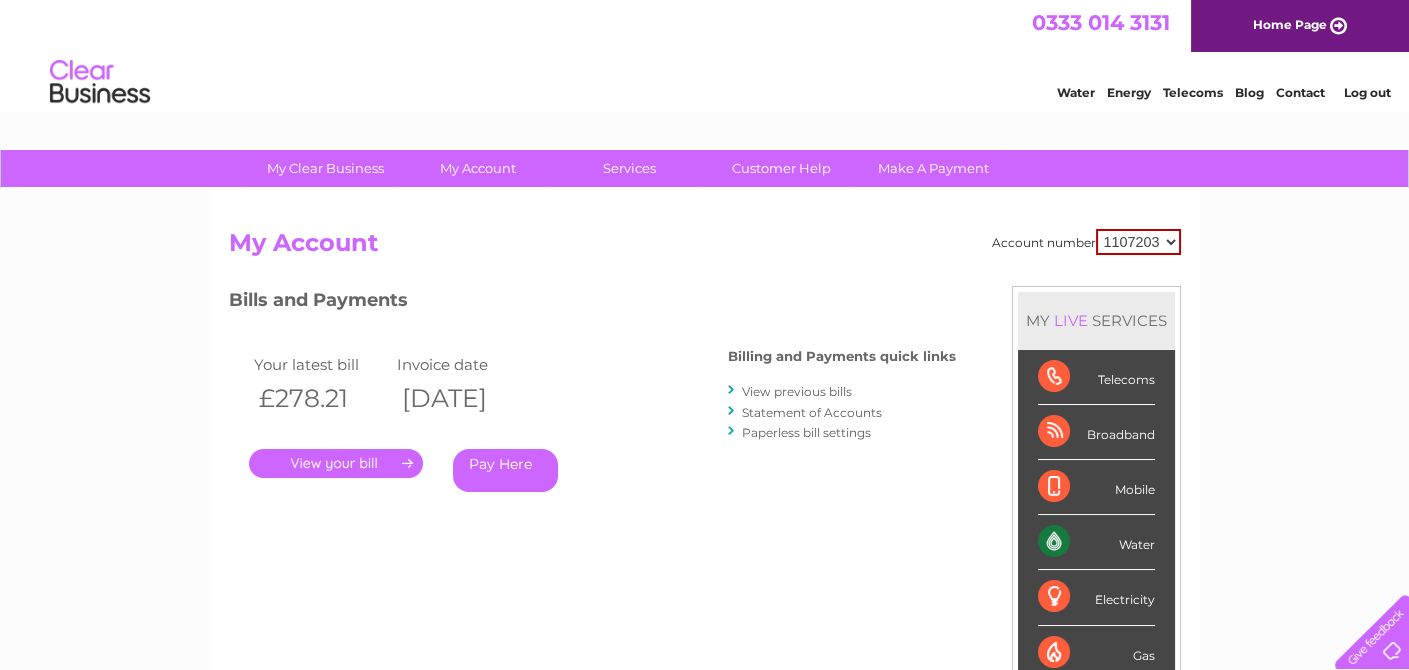 scroll, scrollTop: 0, scrollLeft: 0, axis: both 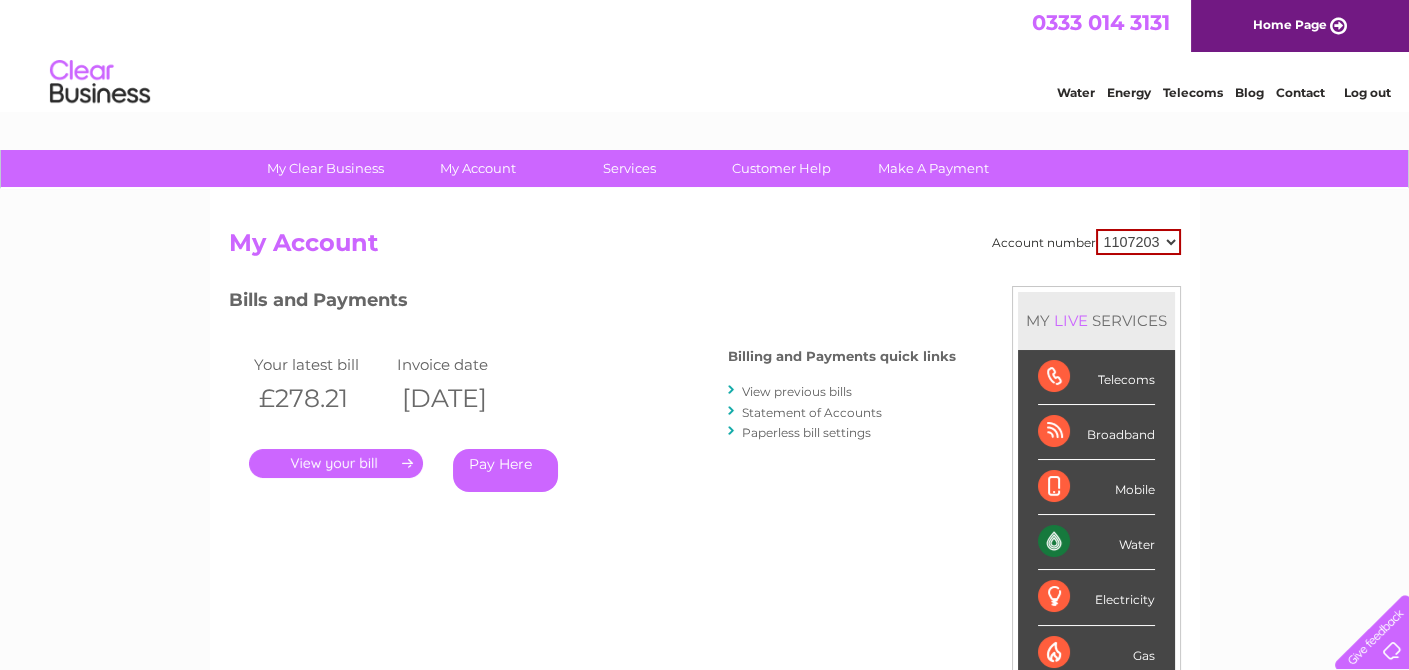 click on "Statement of Accounts" at bounding box center (812, 412) 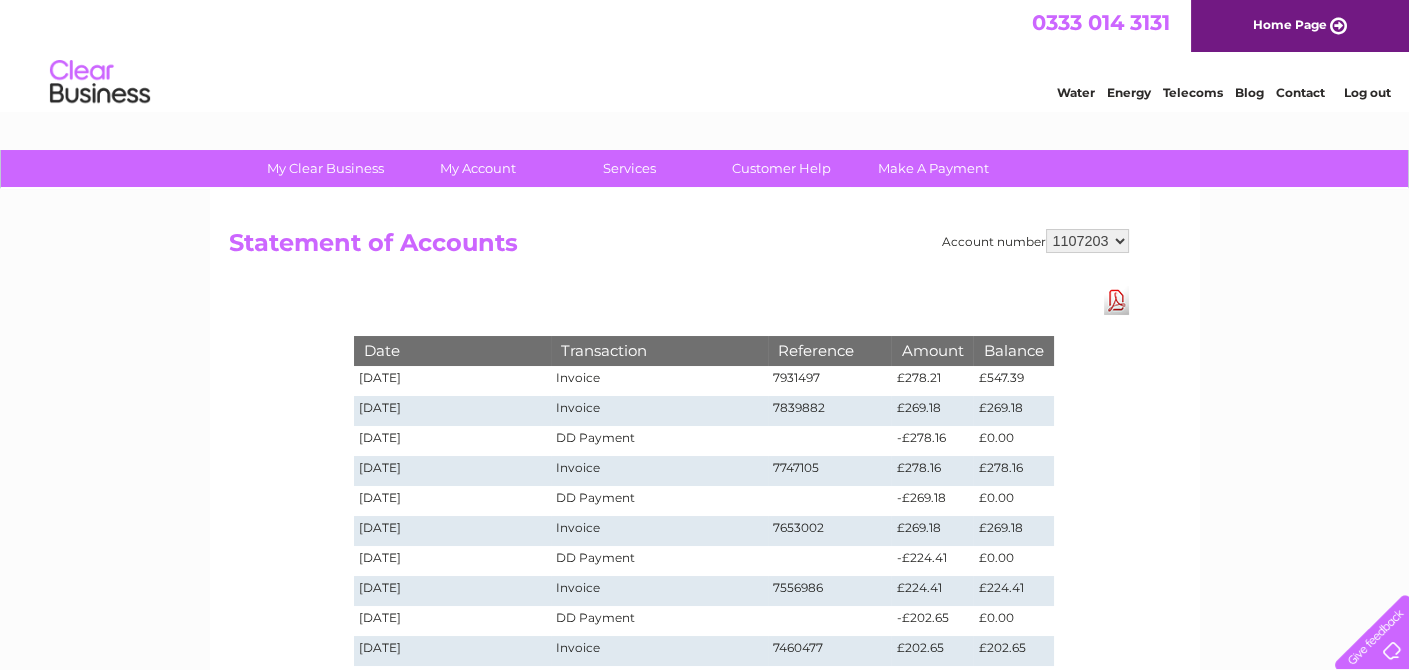 scroll, scrollTop: 0, scrollLeft: 0, axis: both 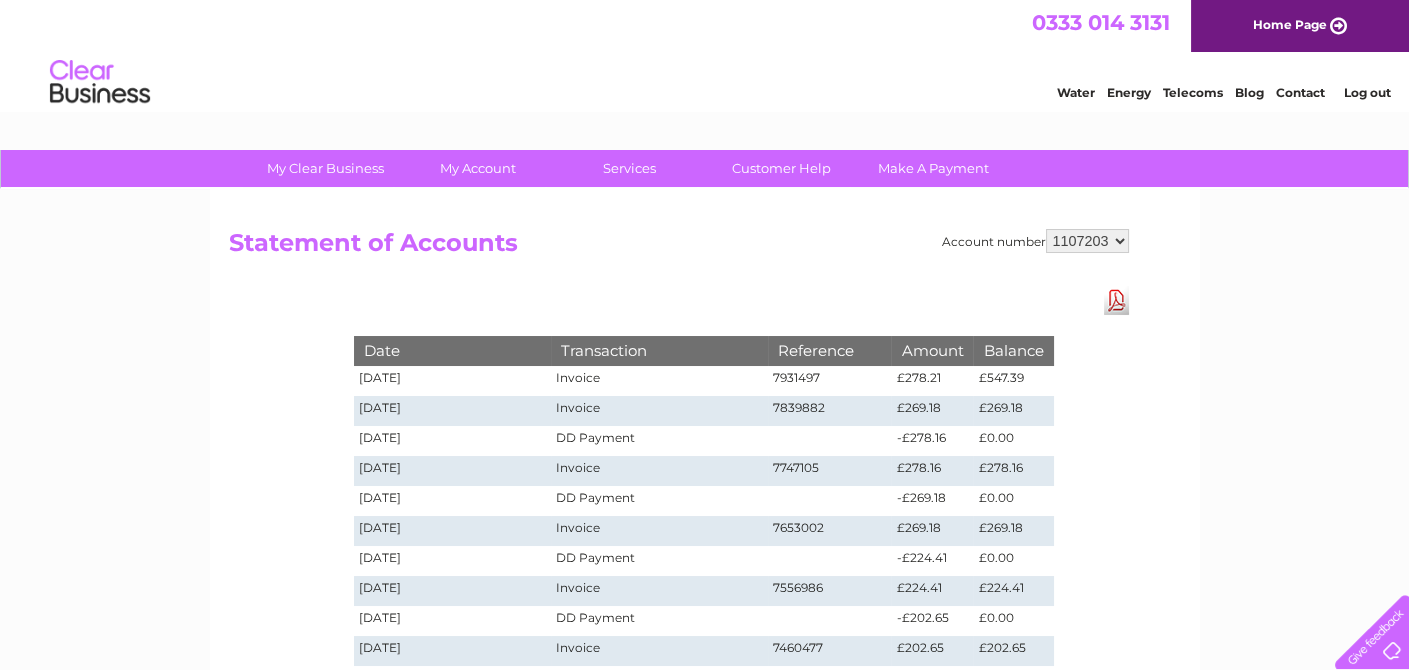 click on "Account number    1107203
Statement of Accounts
Download Pdf
Date
Transaction
Reference
Amount
Balance
09/07/2025
Invoice
7931497
£278.21
£547.39
10/06/2025
Invoice
7839882
£269.18
£269.18
21/05/2025" at bounding box center (705, 603) 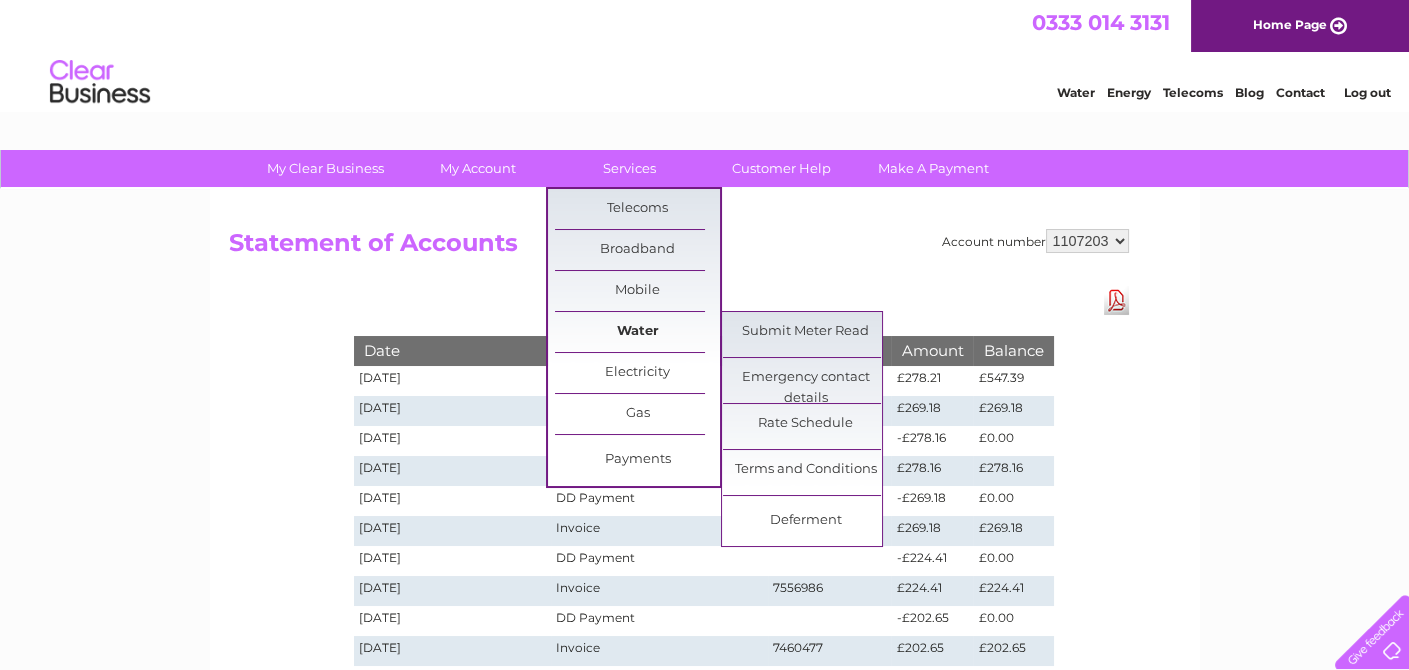 click on "Water" at bounding box center [637, 332] 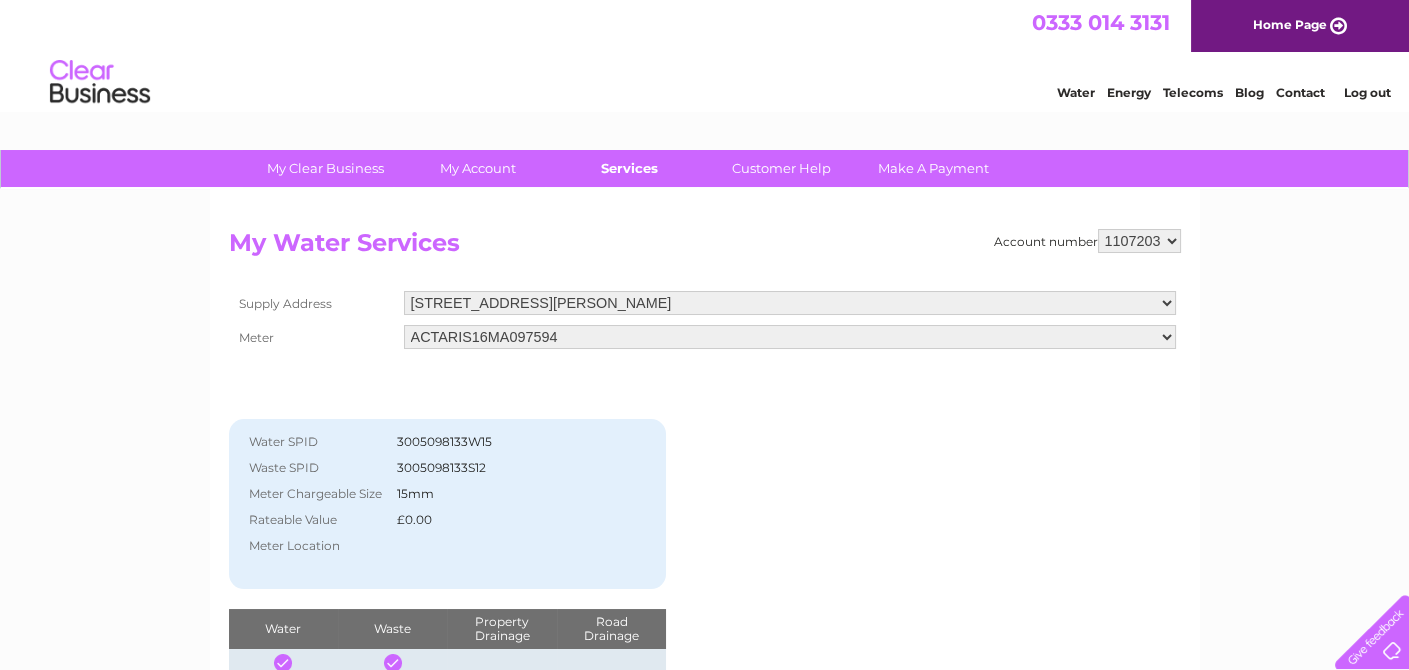 scroll, scrollTop: 0, scrollLeft: 0, axis: both 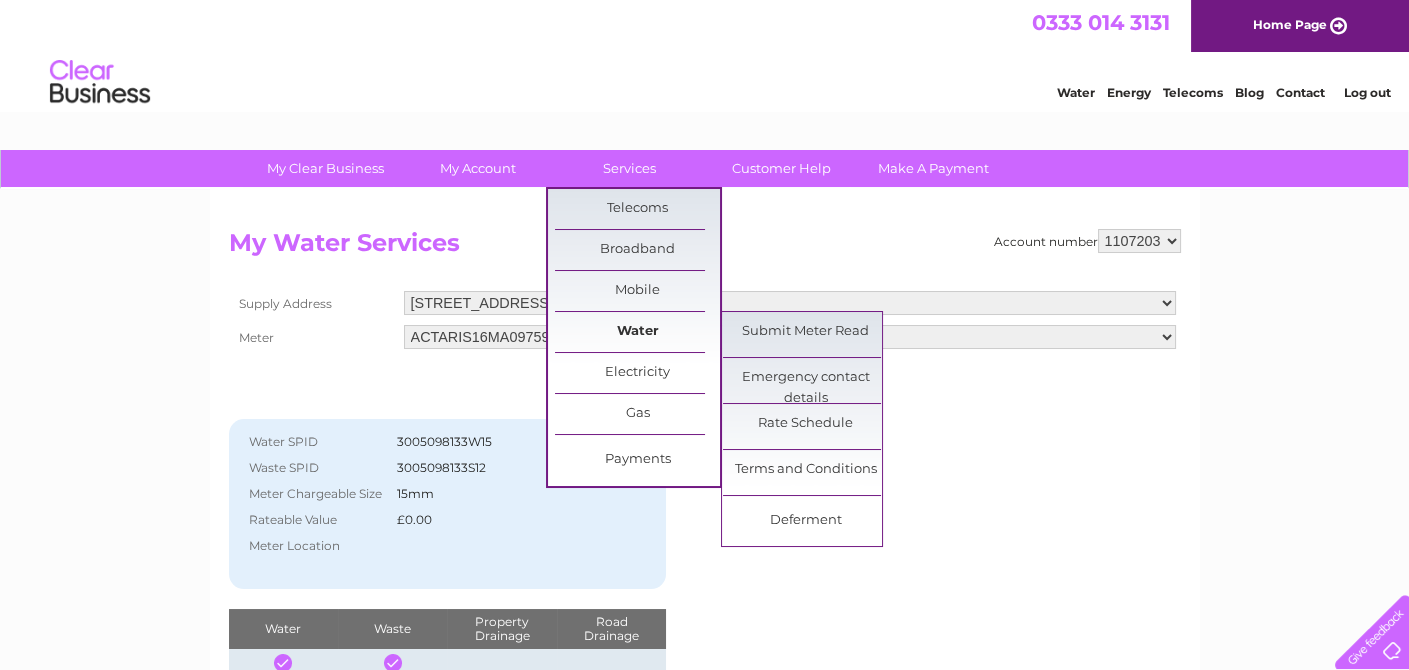 click on "Water" at bounding box center (637, 332) 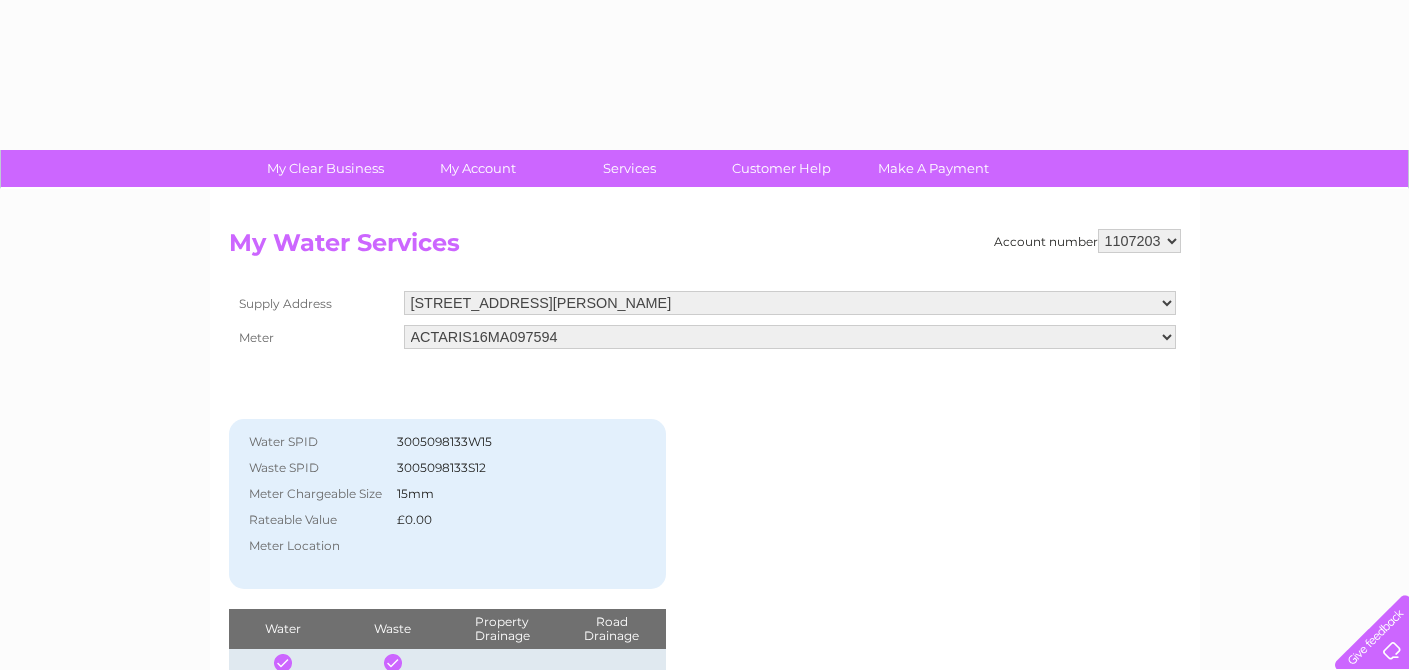scroll, scrollTop: 0, scrollLeft: 0, axis: both 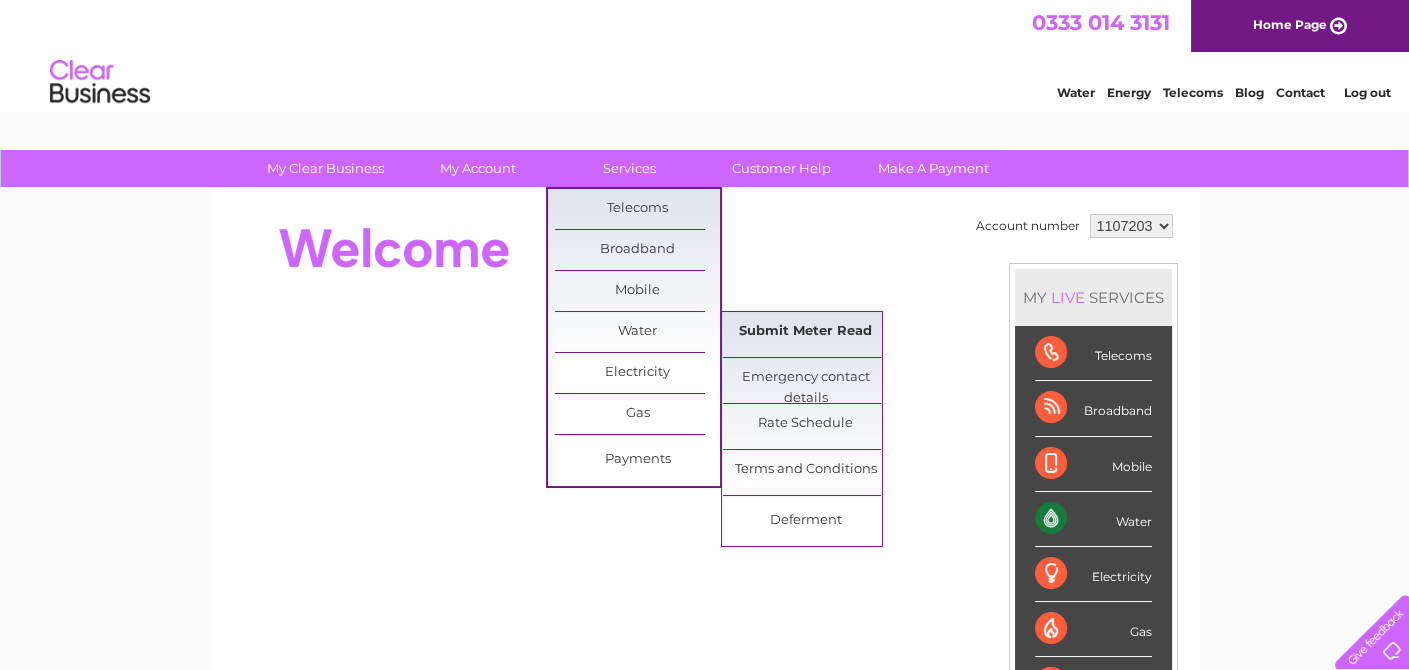 click on "Submit Meter Read" at bounding box center [805, 332] 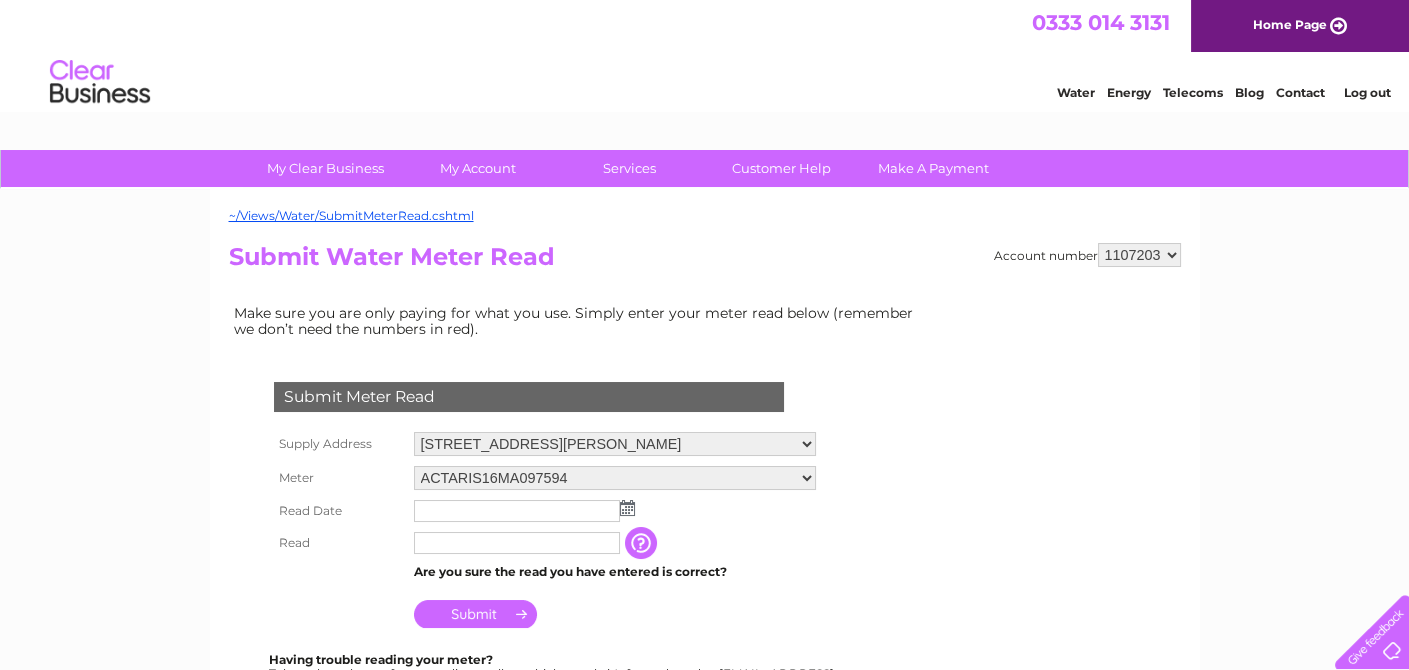 scroll, scrollTop: 0, scrollLeft: 0, axis: both 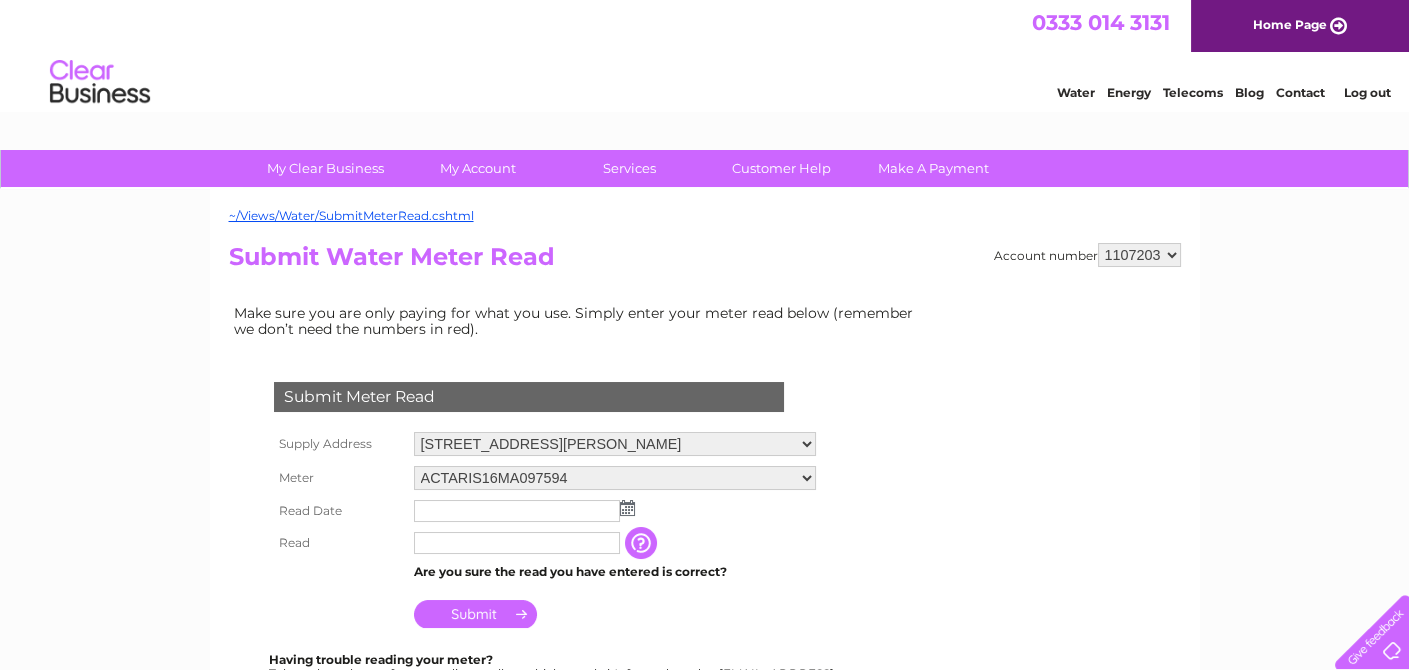 click on "Make sure you are only paying for what you use. Simply enter your meter read below (remember we don’t need the numbers in red).
Submit Meter Read
Supply Address
[STREET_ADDRESS][PERSON_NAME]
Meter
ACTARIS16MA097594
Read Date Read" at bounding box center (579, 638) 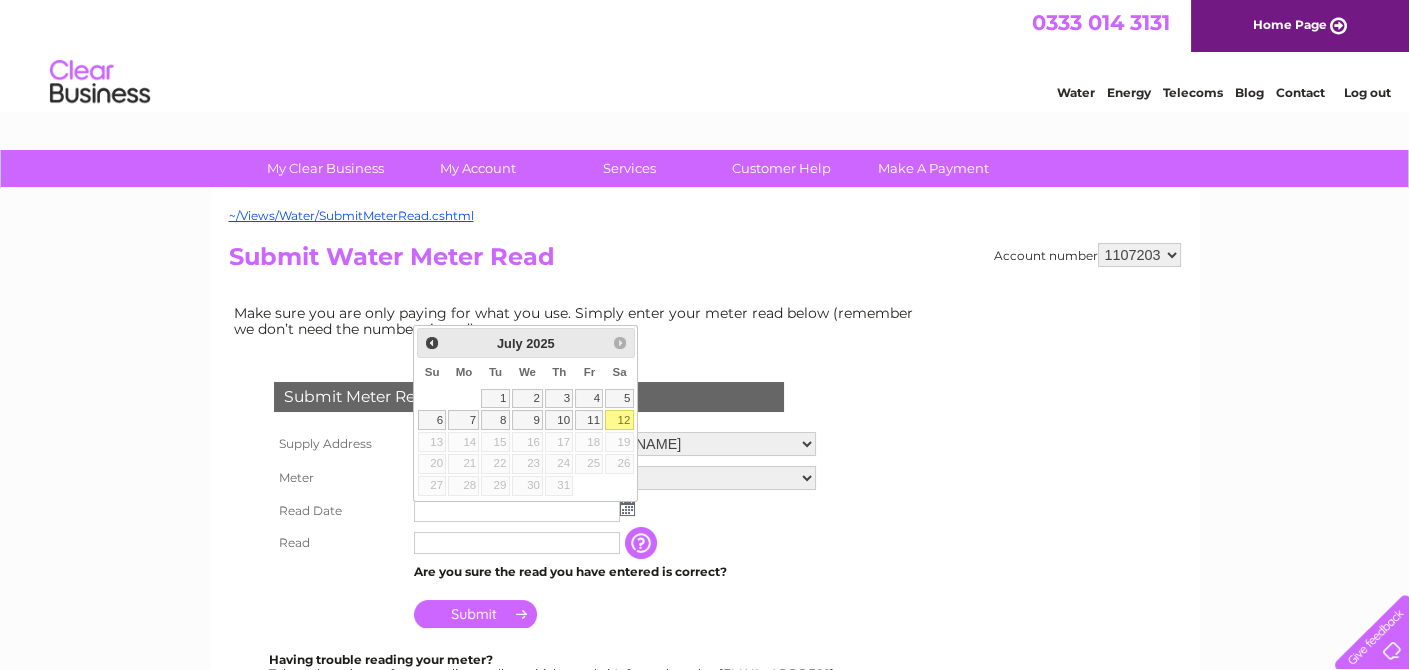 click on "12" at bounding box center [619, 420] 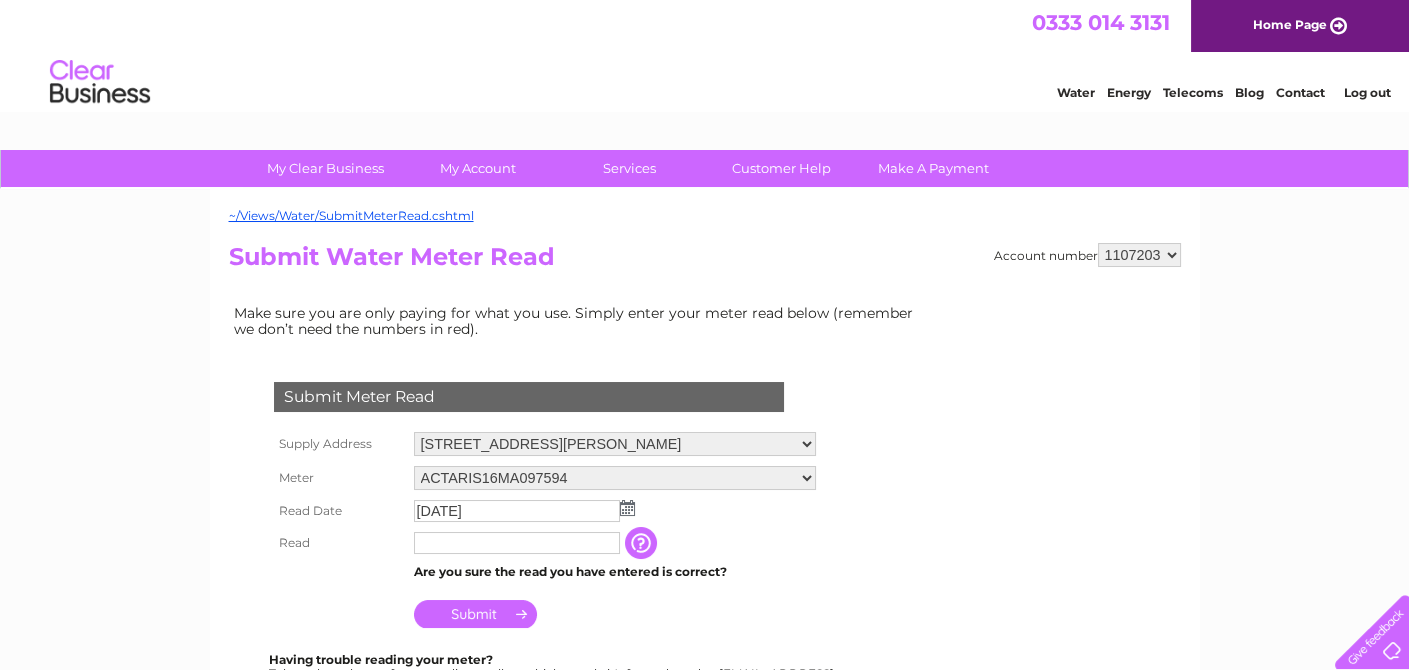 click at bounding box center [517, 543] 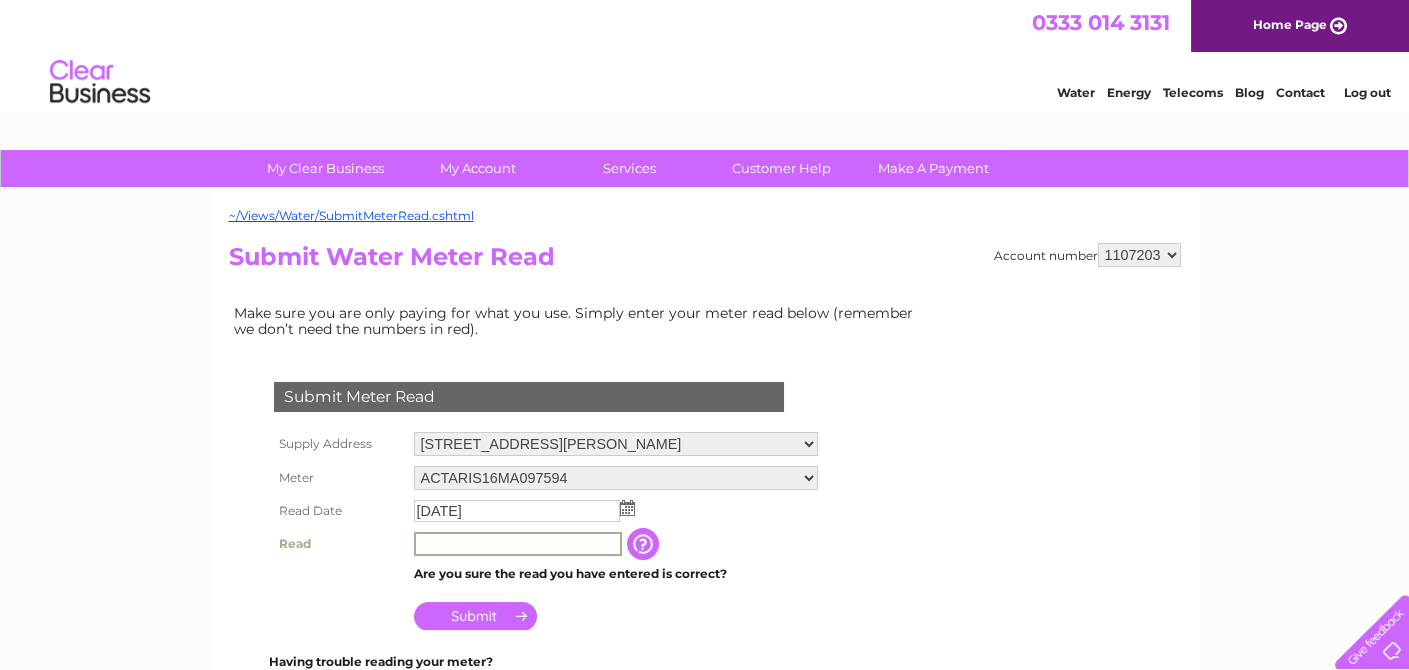 click at bounding box center (518, 544) 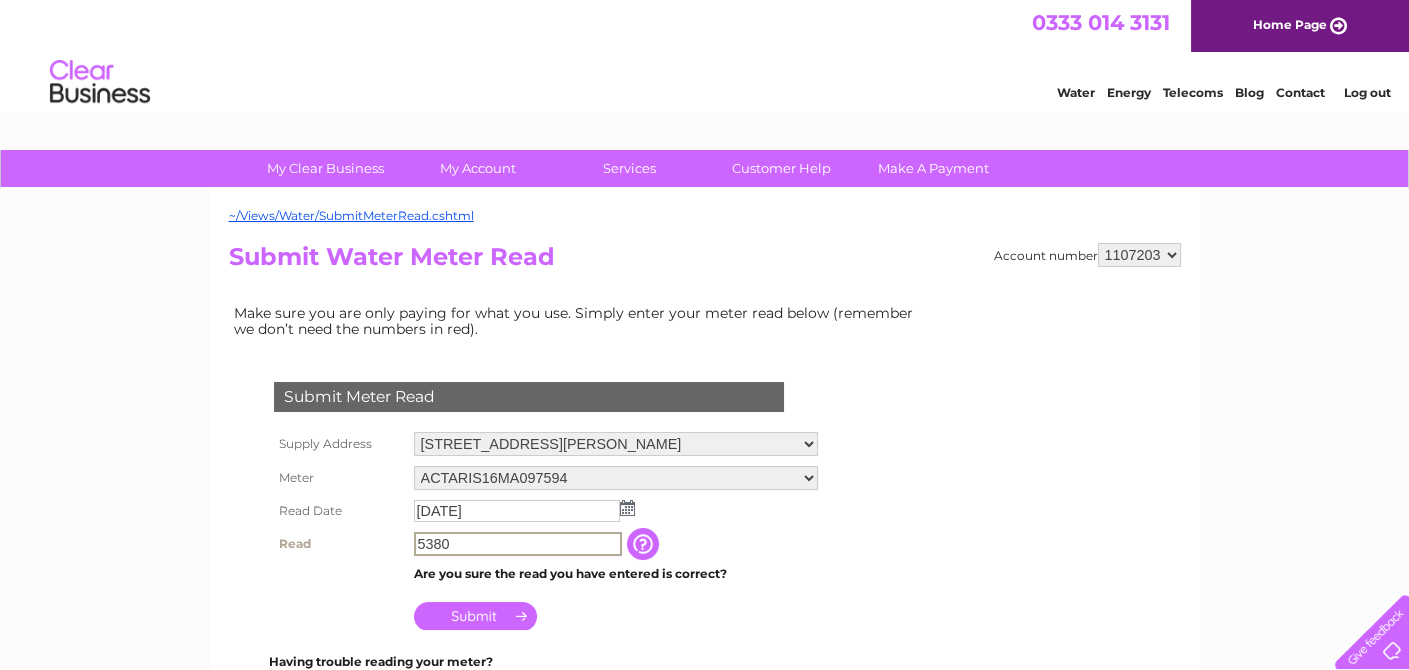 type on "5380" 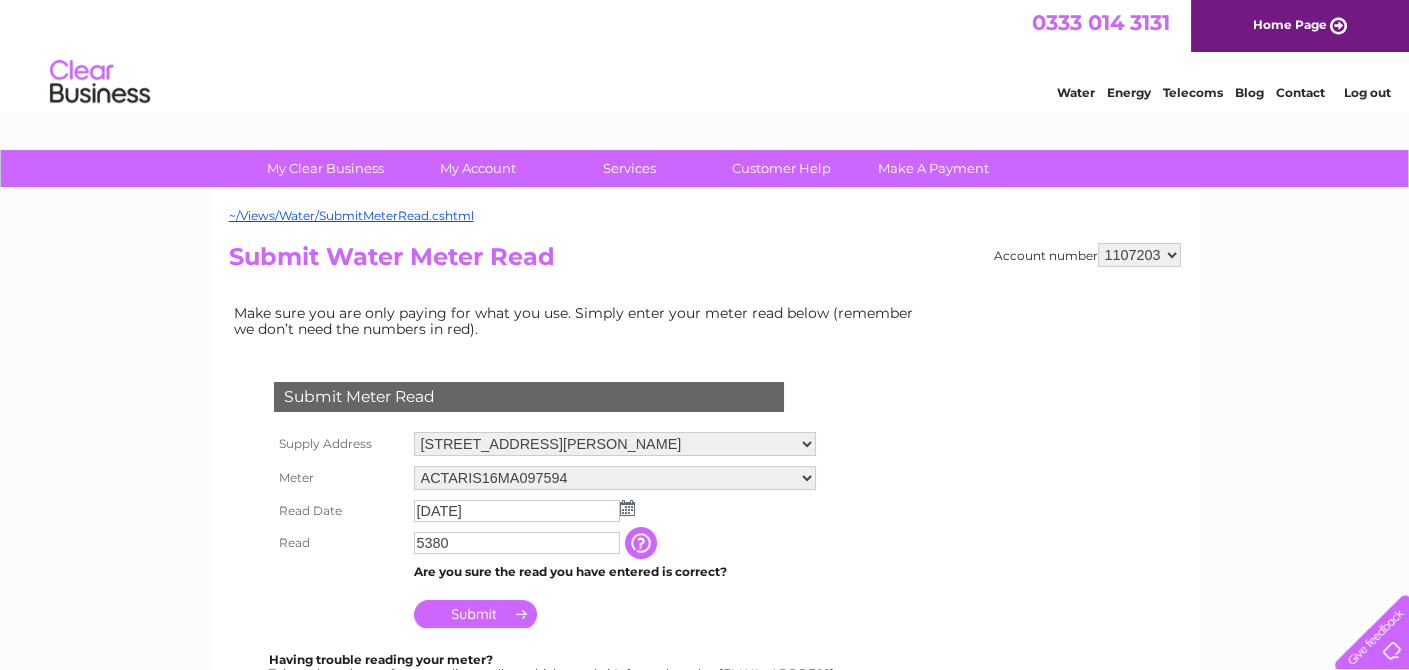 click on "Submit" at bounding box center (615, 609) 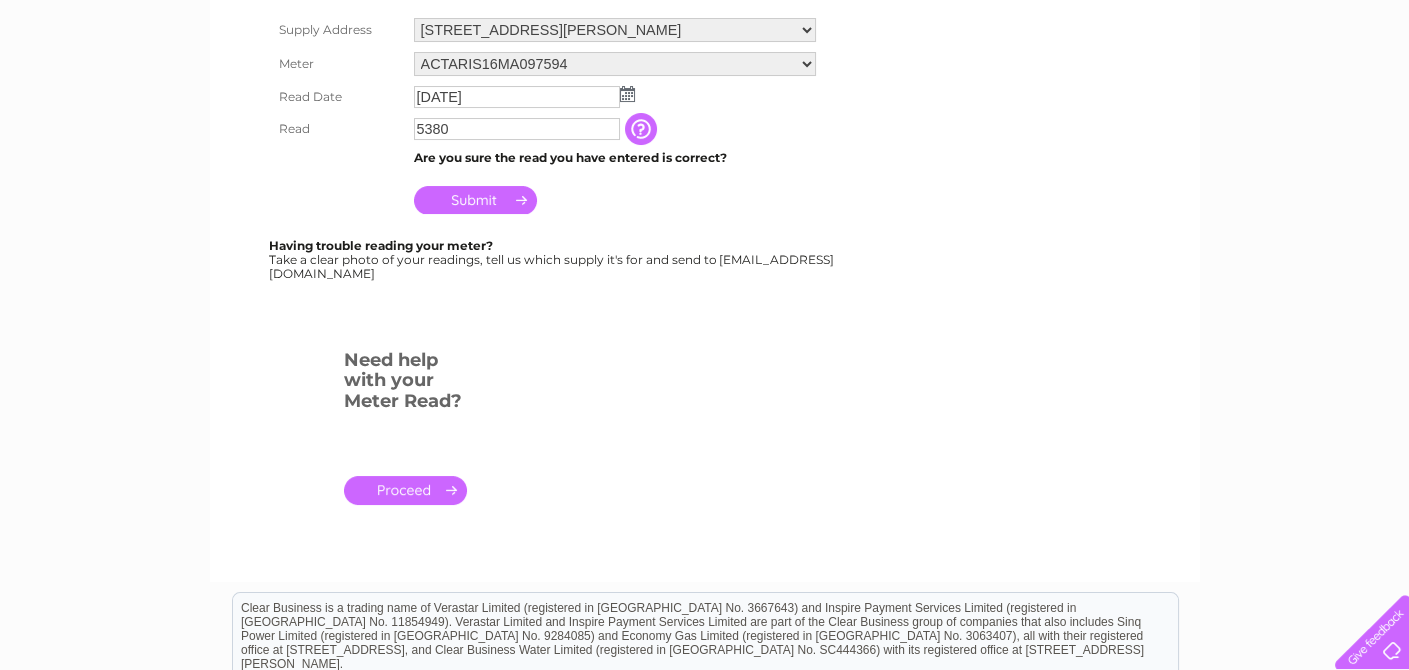 scroll, scrollTop: 440, scrollLeft: 0, axis: vertical 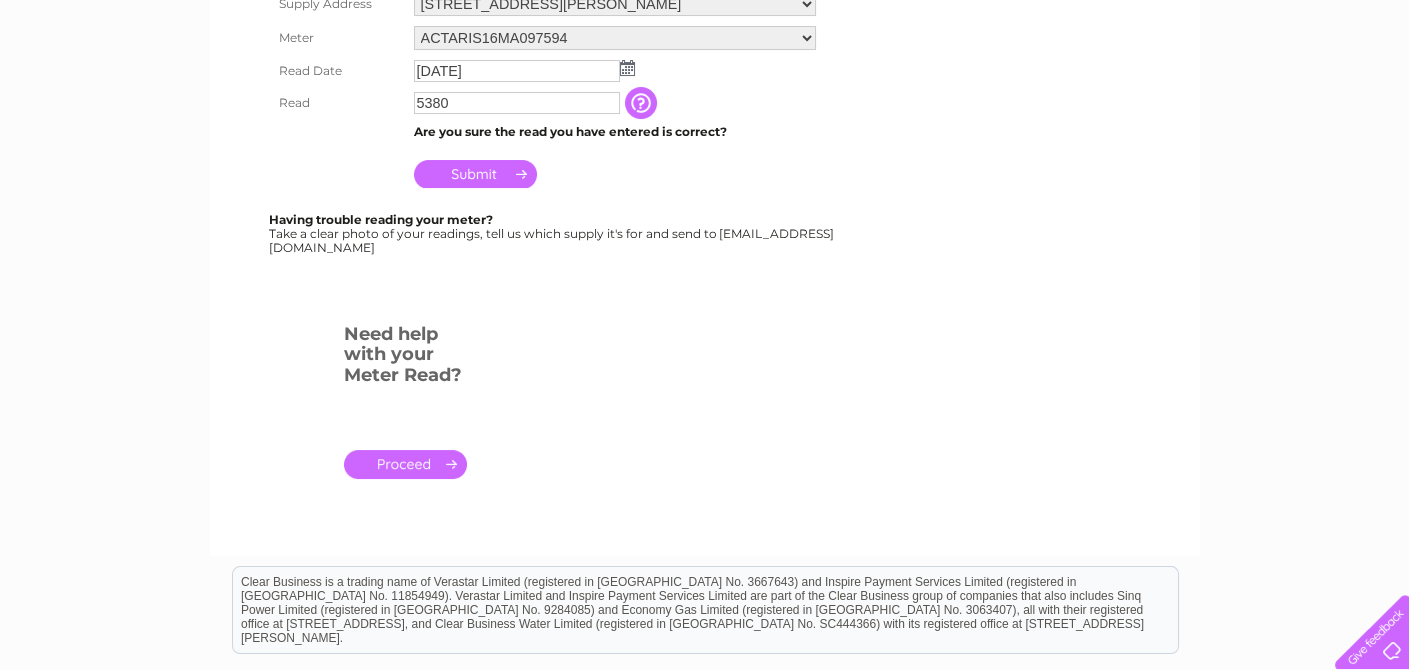 drag, startPoint x: 480, startPoint y: 244, endPoint x: 283, endPoint y: 249, distance: 197.06345 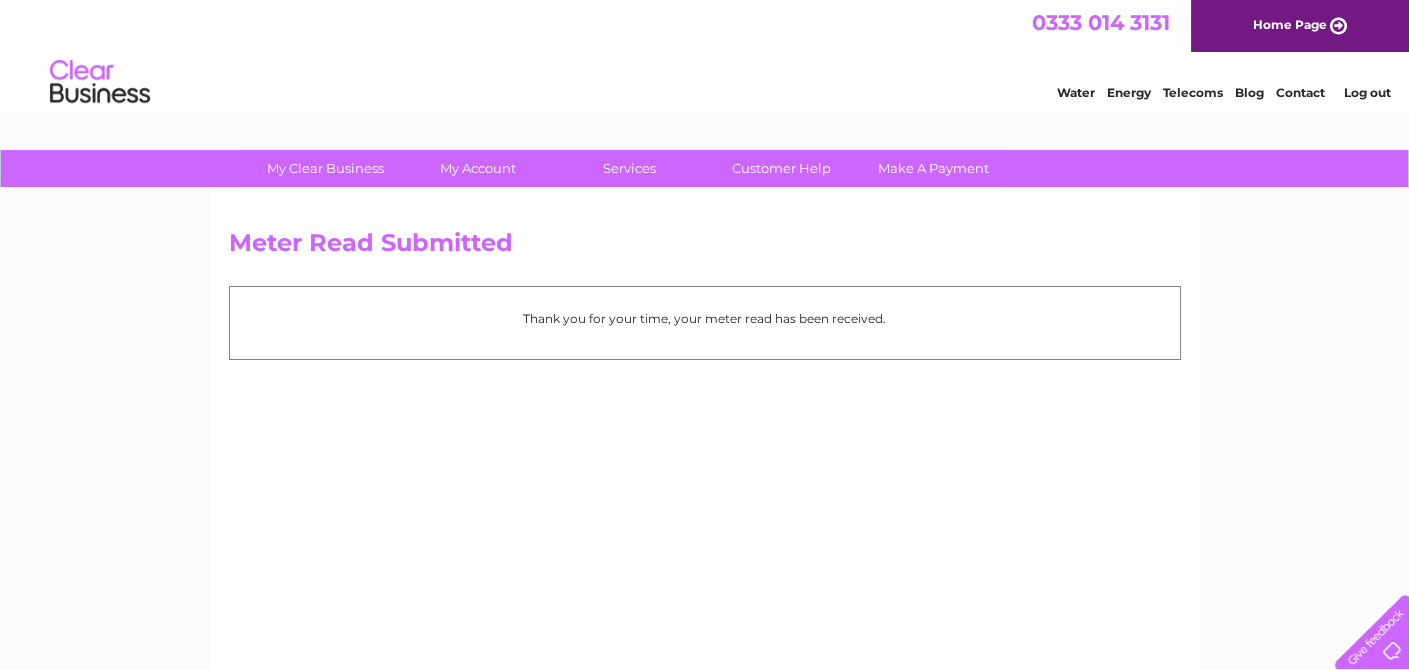 scroll, scrollTop: 0, scrollLeft: 0, axis: both 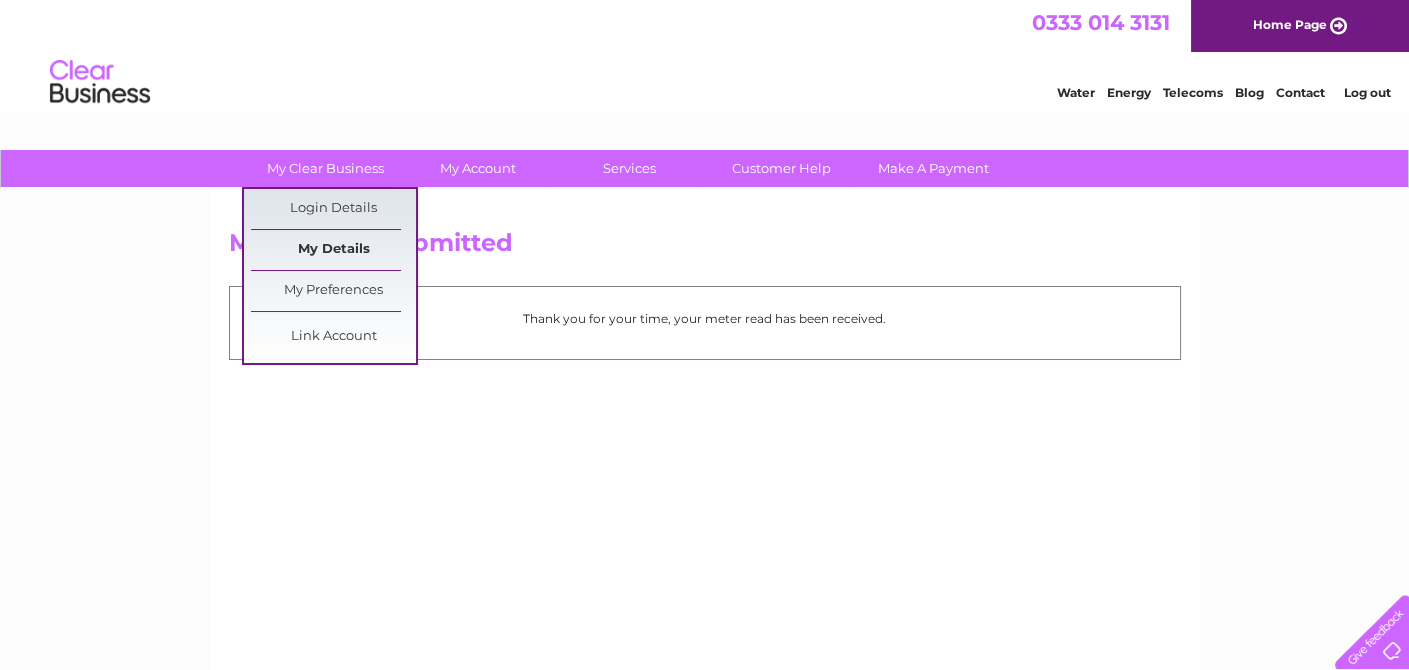 click on "My Details" at bounding box center [333, 250] 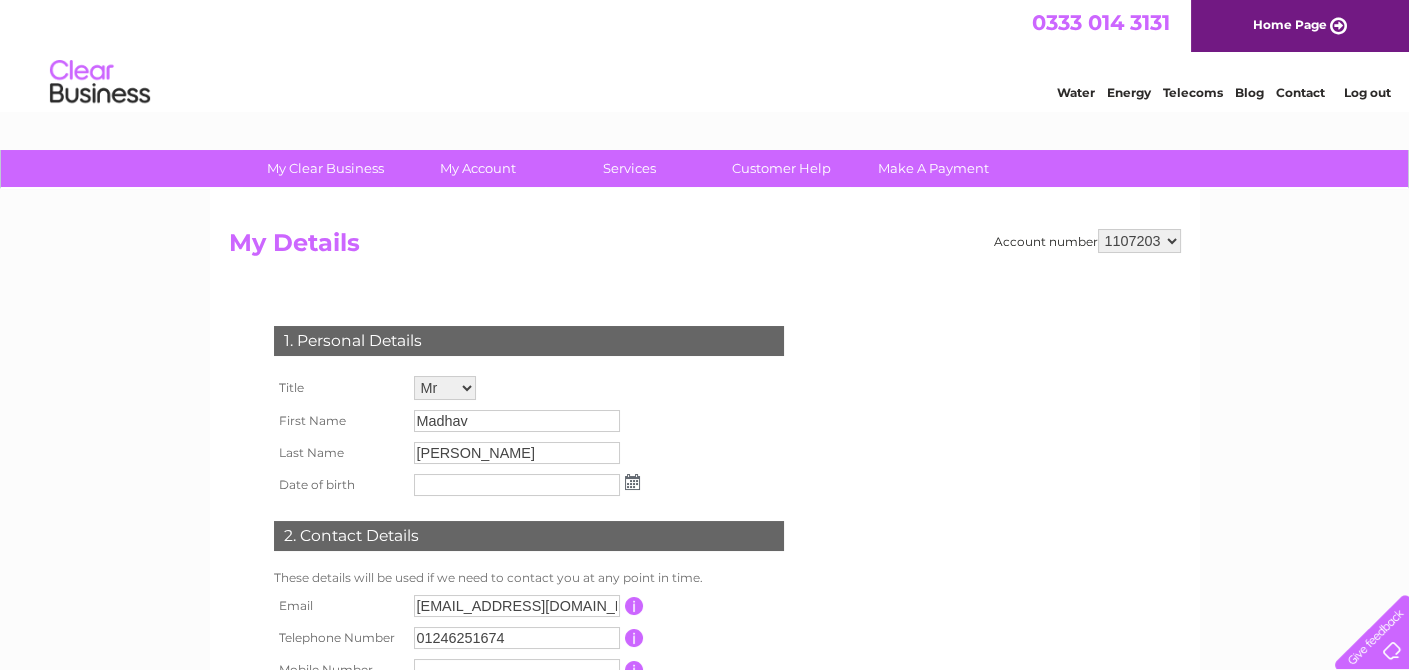scroll, scrollTop: 0, scrollLeft: 0, axis: both 